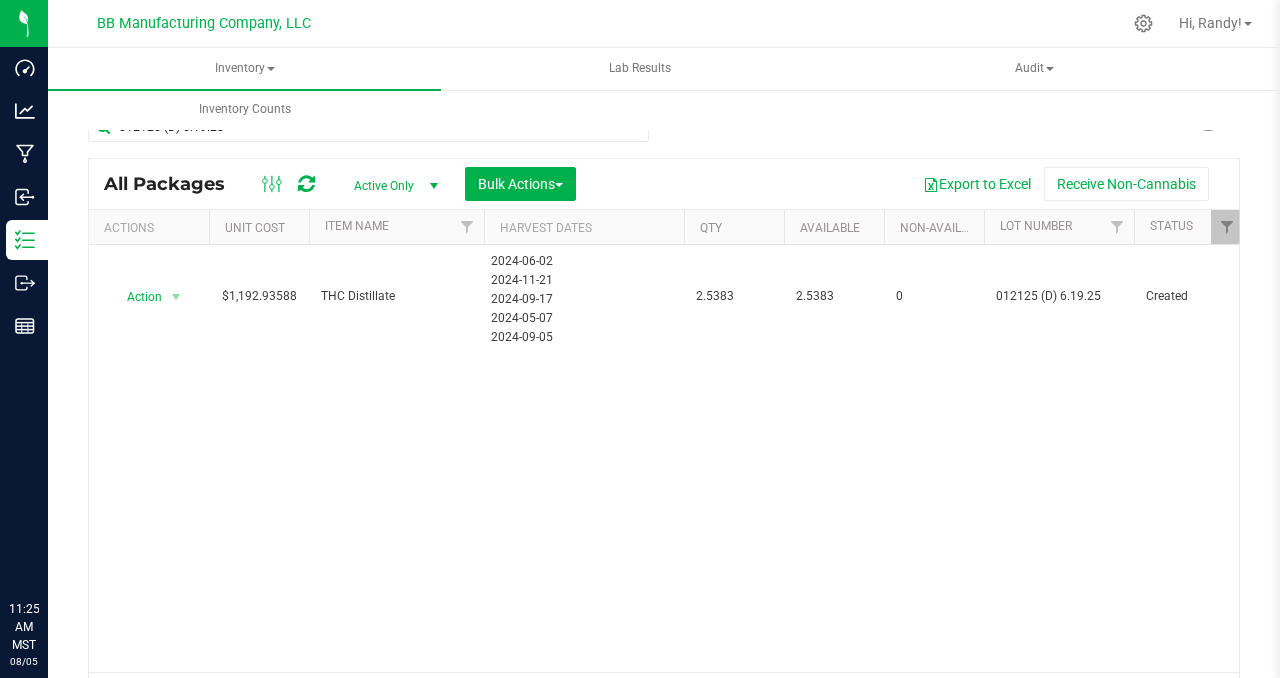 scroll, scrollTop: 0, scrollLeft: 0, axis: both 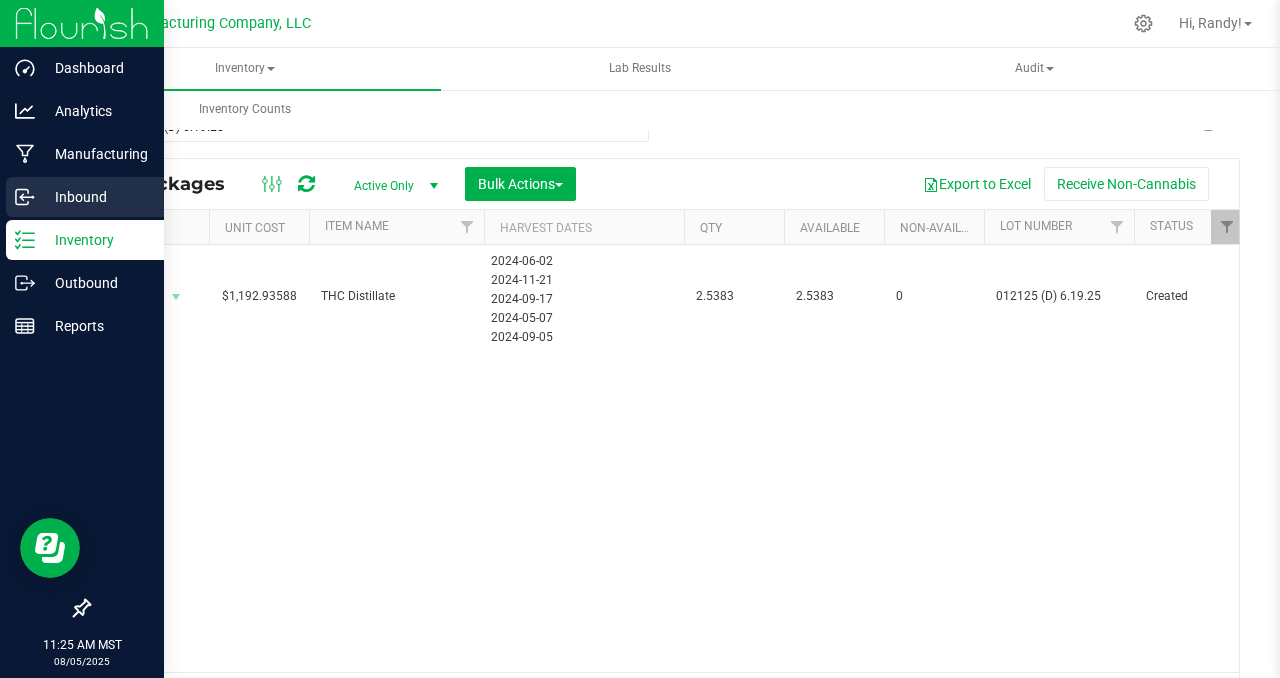 click on "Inbound" at bounding box center [95, 197] 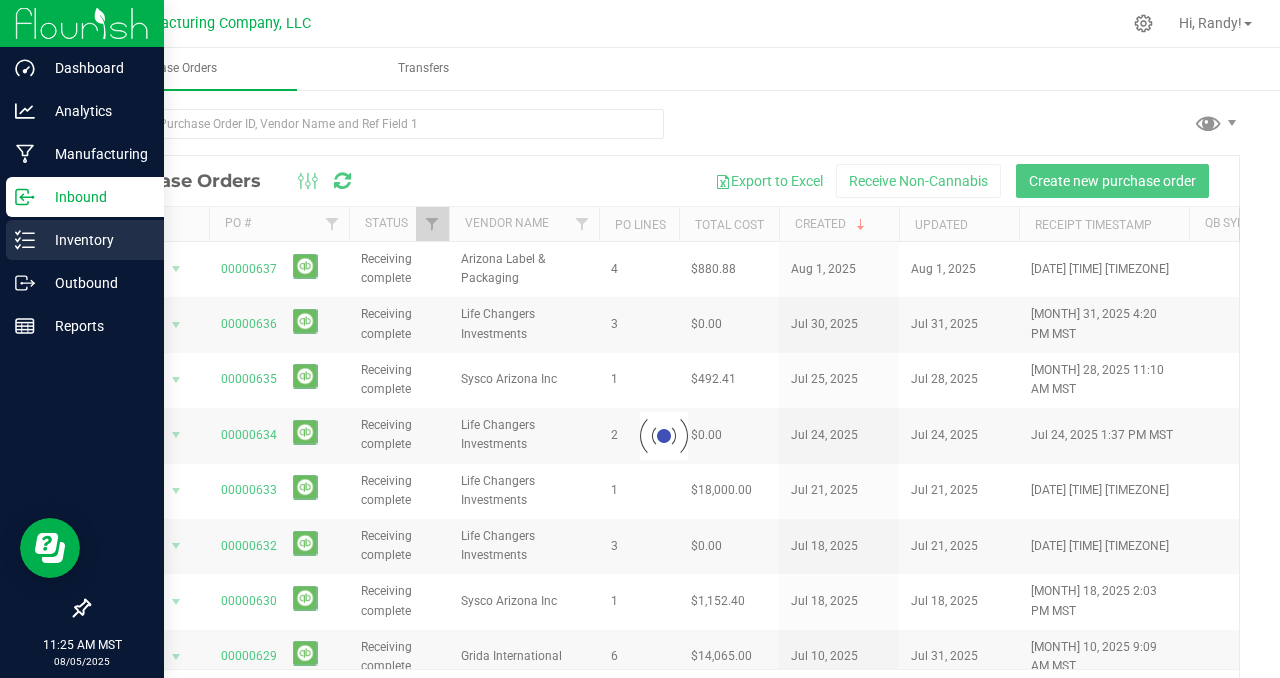 click on "Inventory" at bounding box center (95, 240) 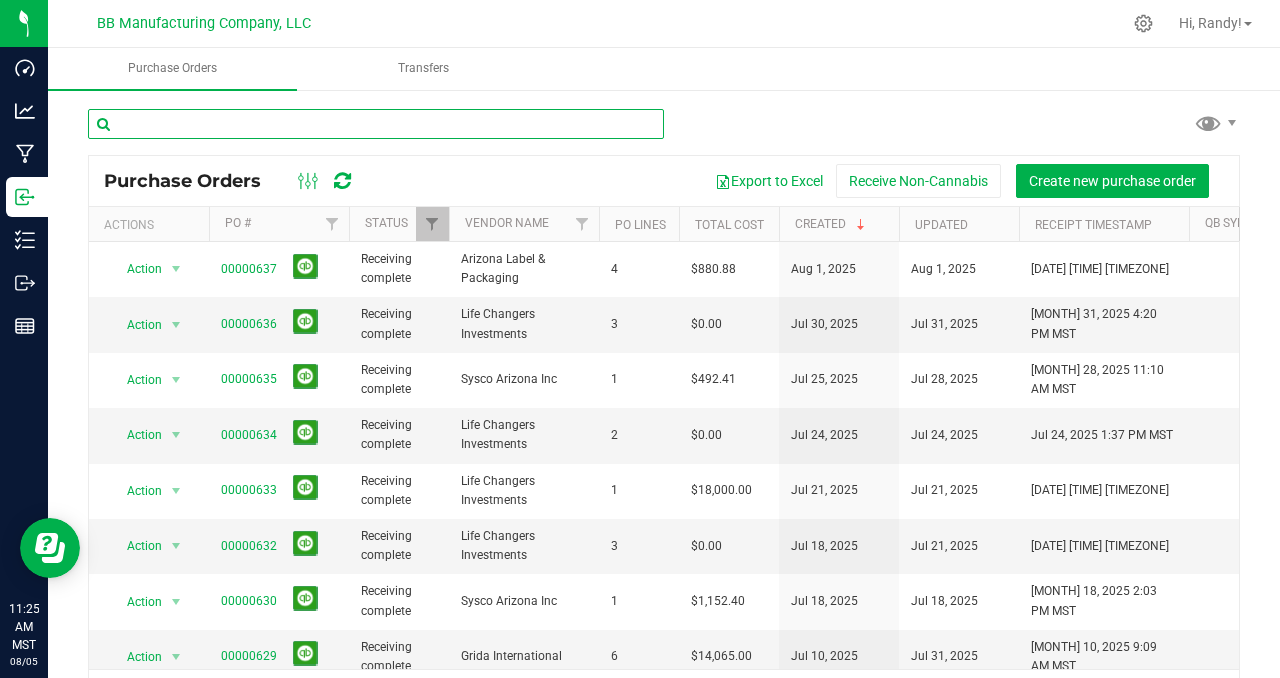click at bounding box center [376, 124] 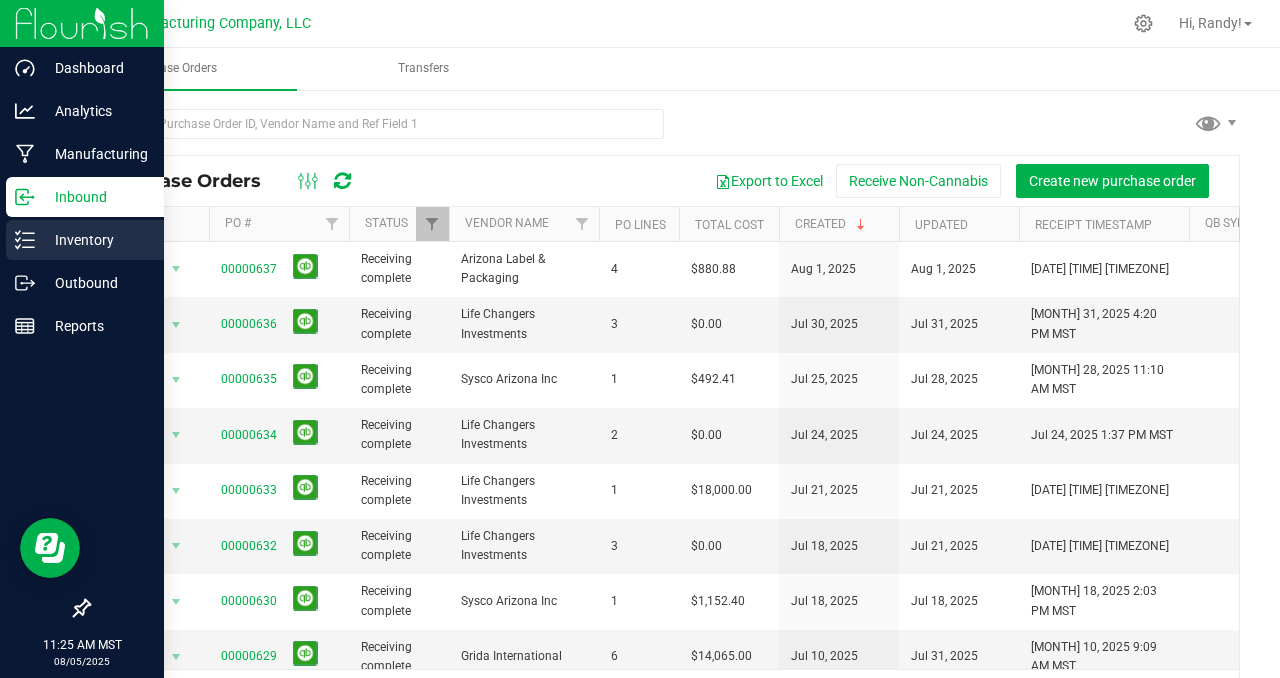 click on "Inventory" at bounding box center (95, 240) 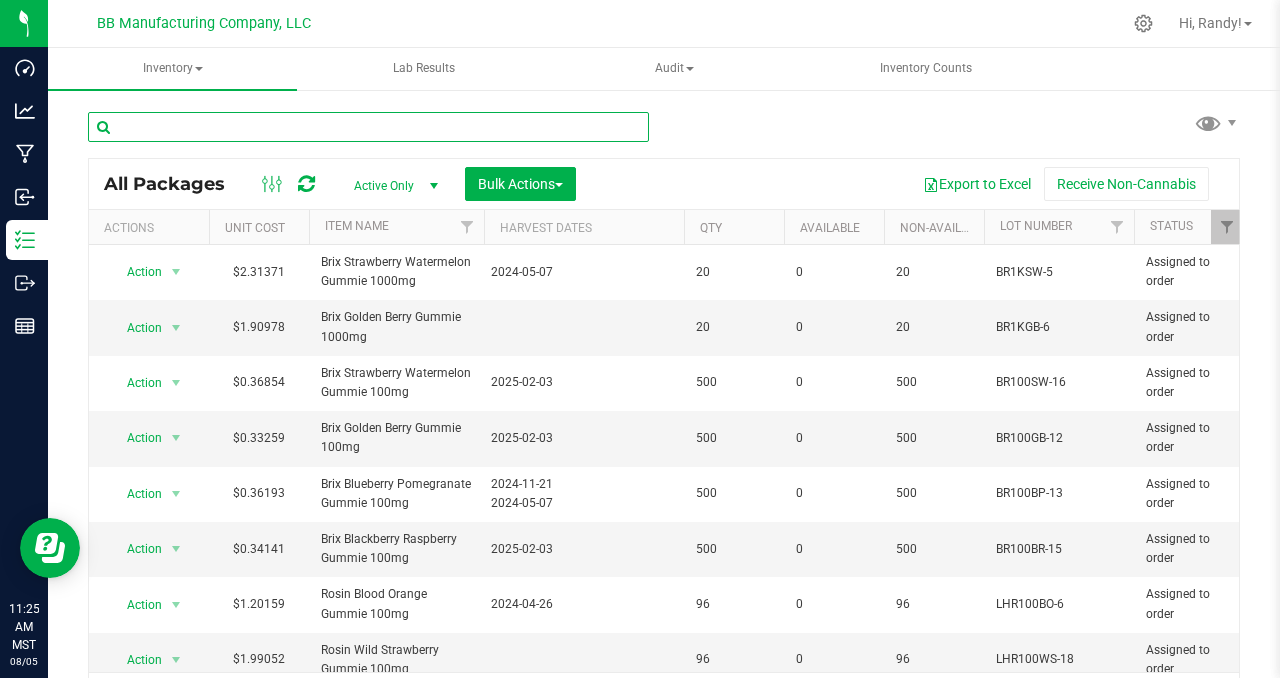 click at bounding box center (368, 127) 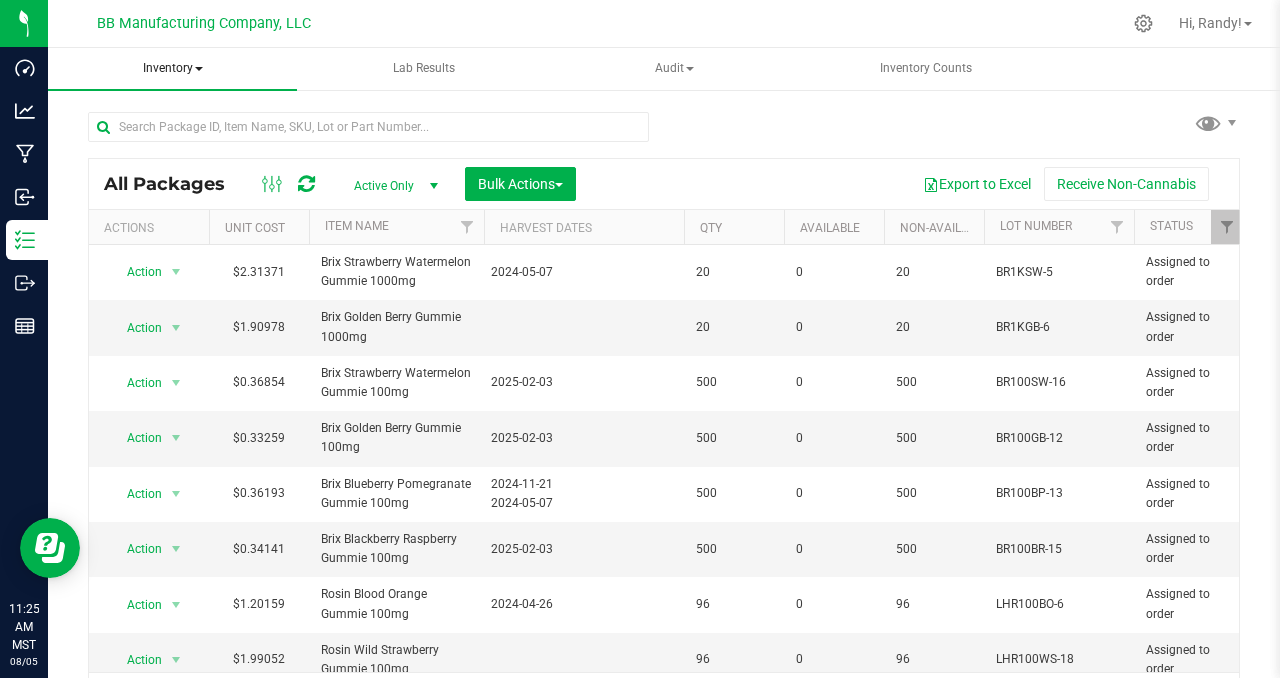 click on "Inventory" at bounding box center [172, 69] 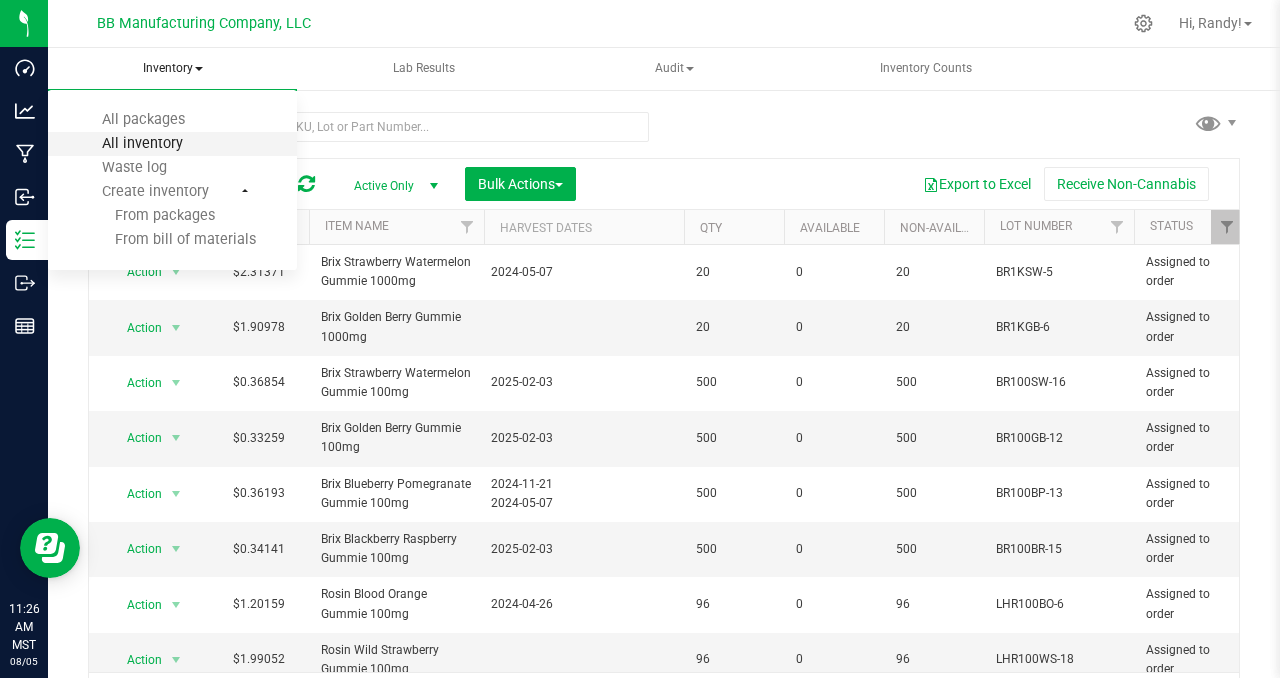 click on "All inventory" at bounding box center (142, 143) 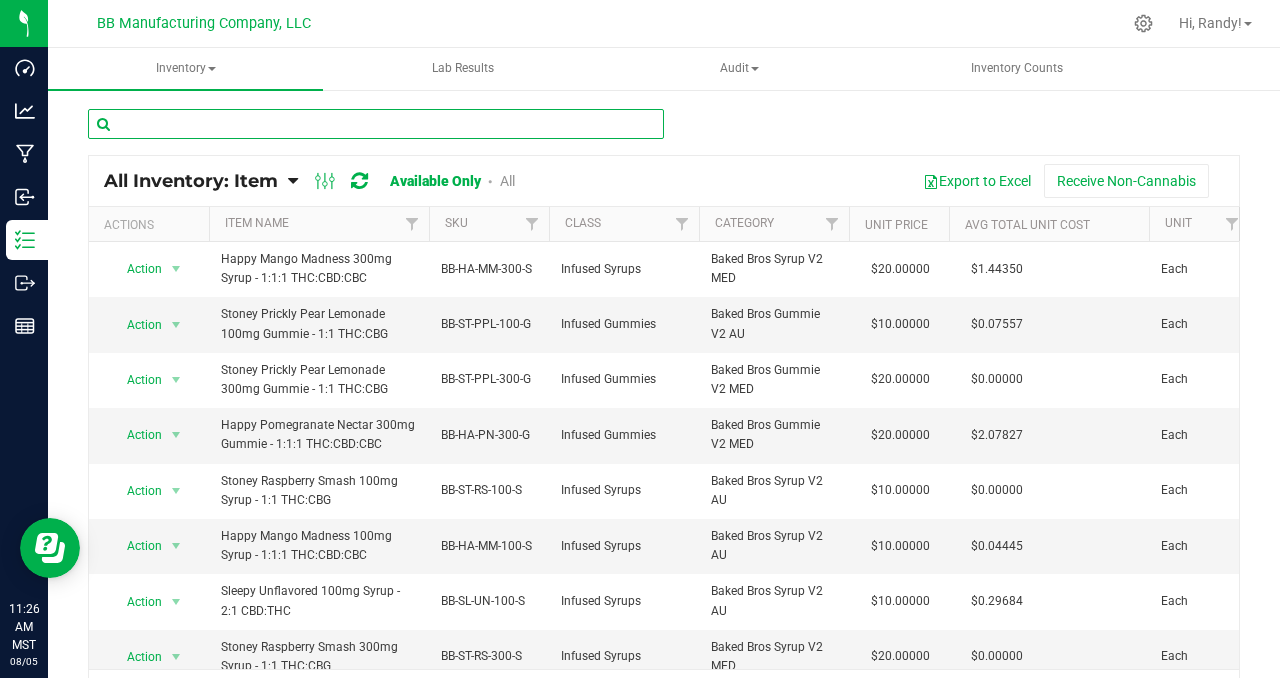 click at bounding box center [376, 124] 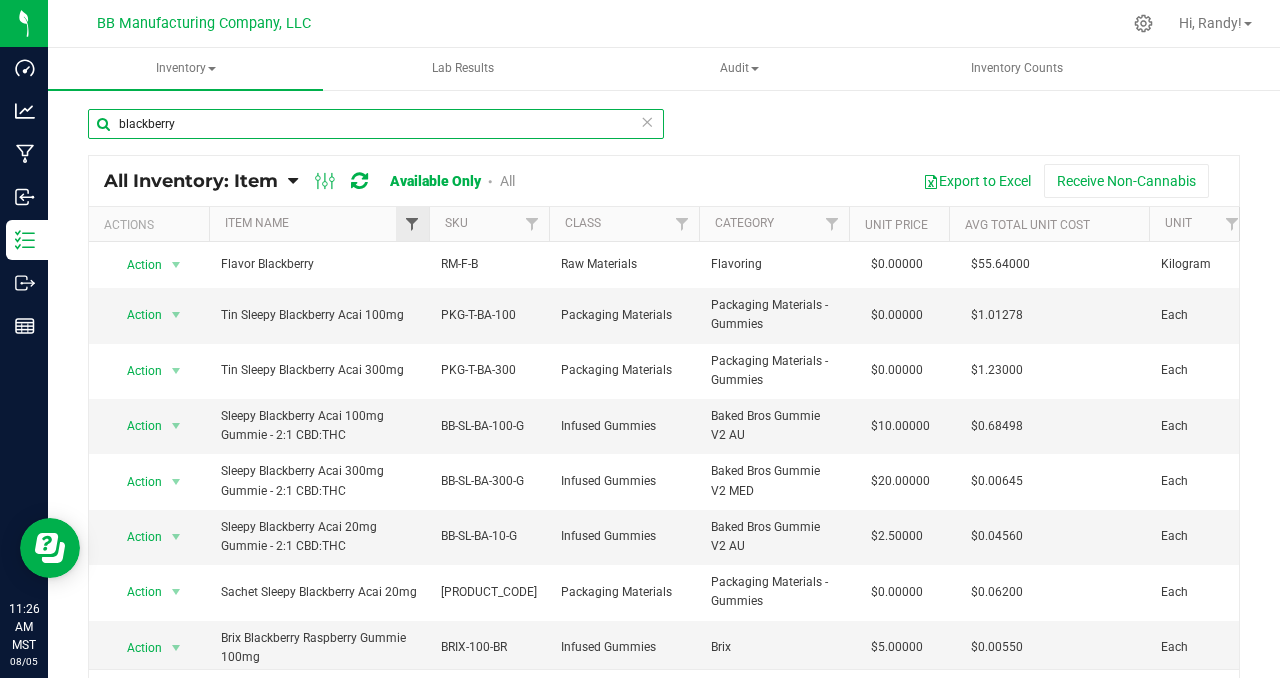 type on "blackberry" 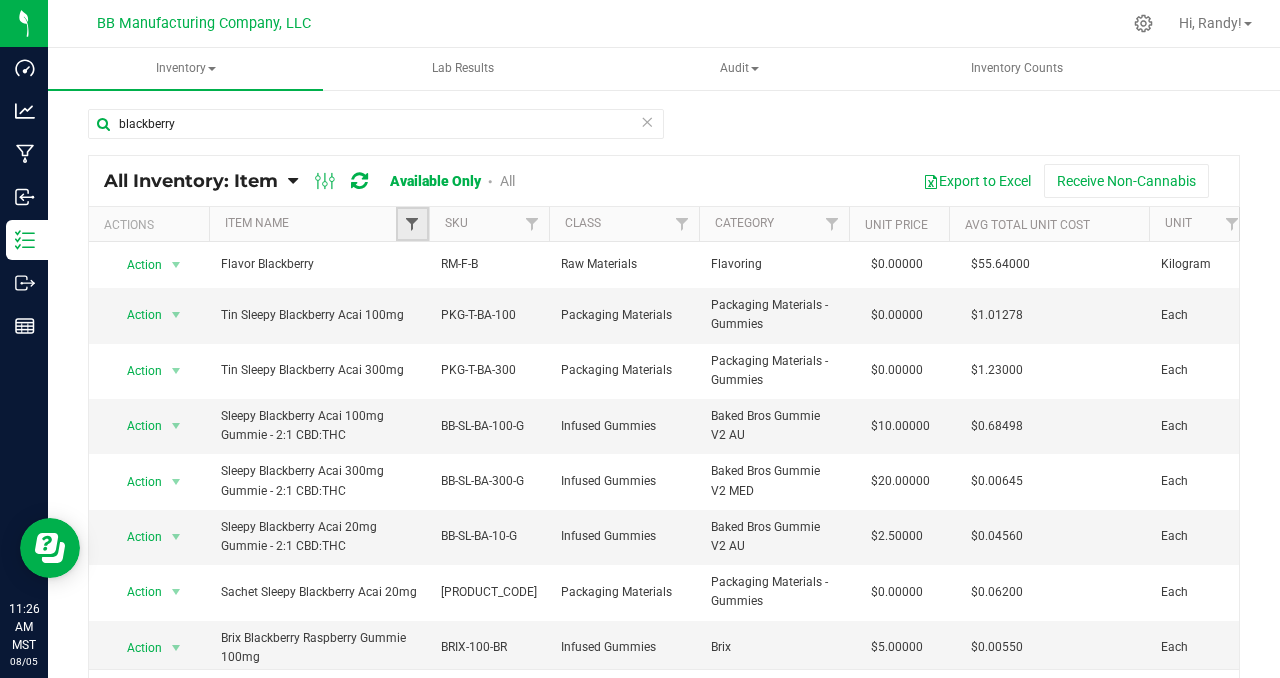 click at bounding box center [412, 224] 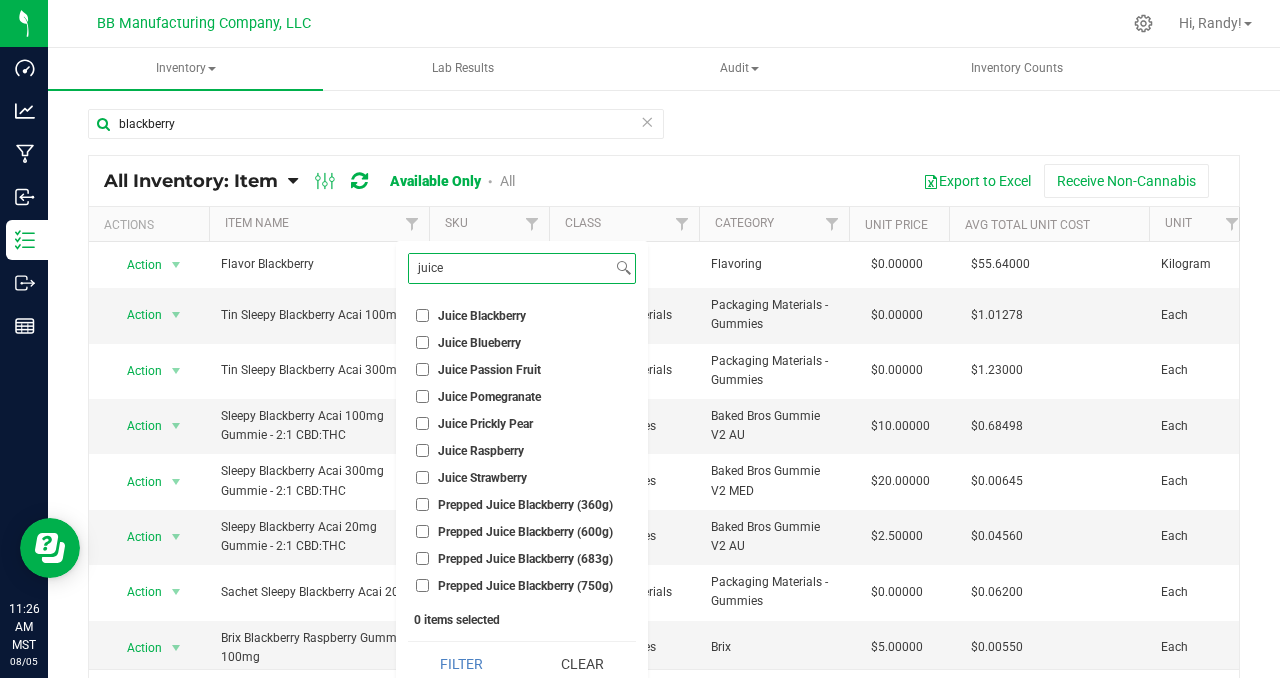 type on "juice" 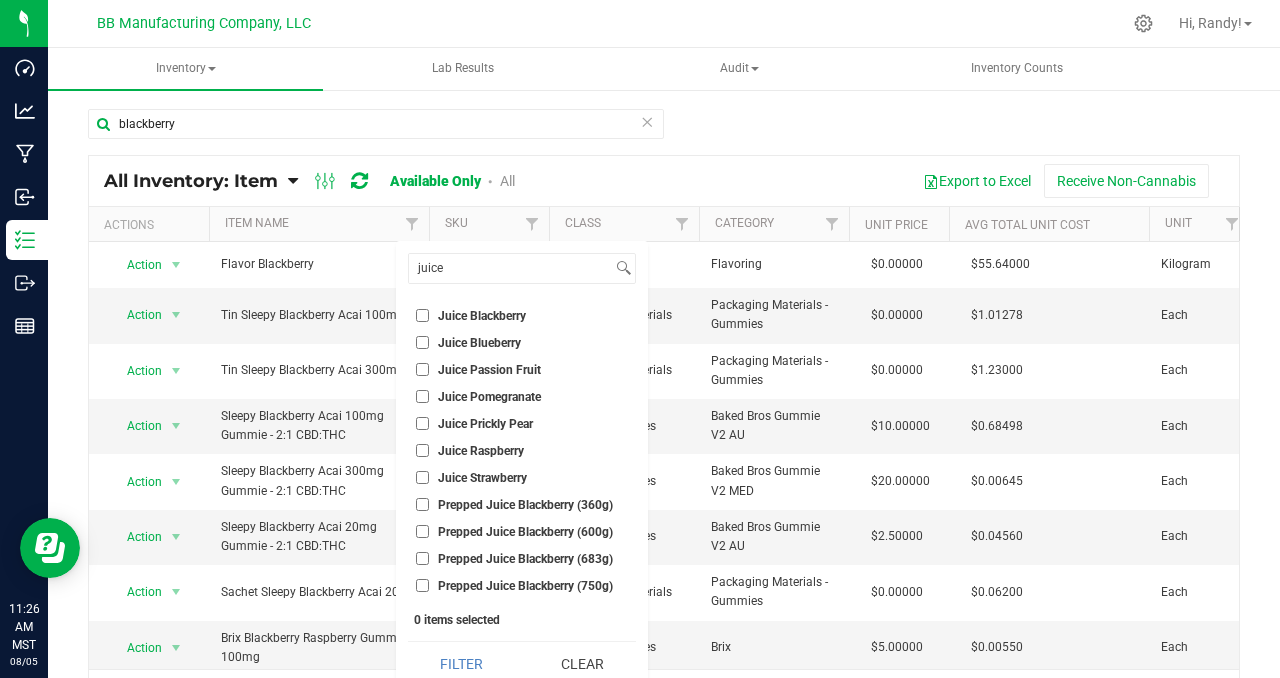 click on "Juice Blackberry" at bounding box center [422, 315] 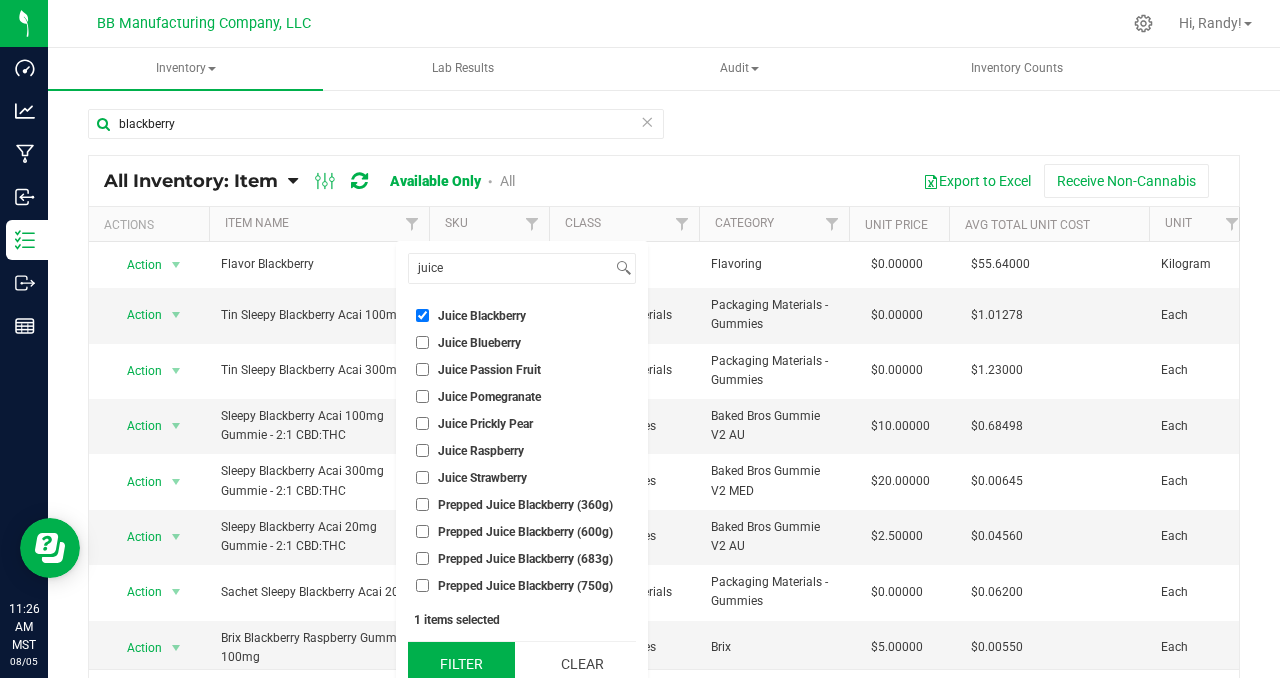 click on "Filter" at bounding box center [461, 664] 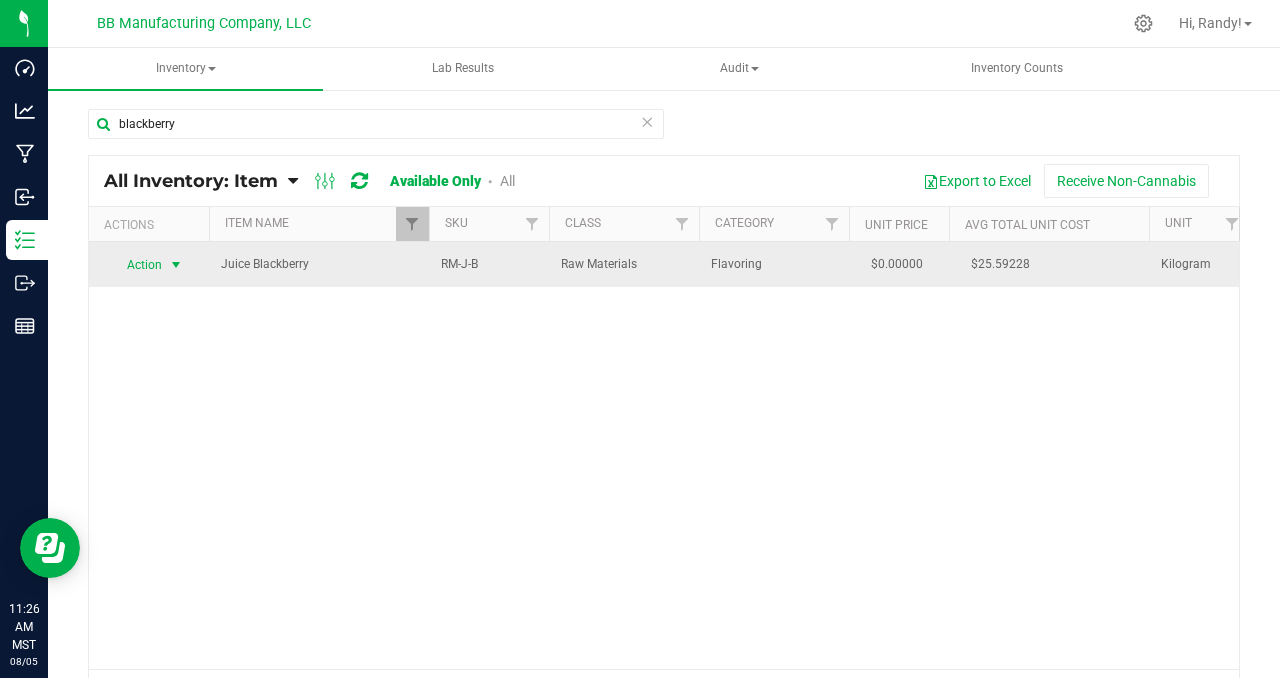 click at bounding box center [176, 265] 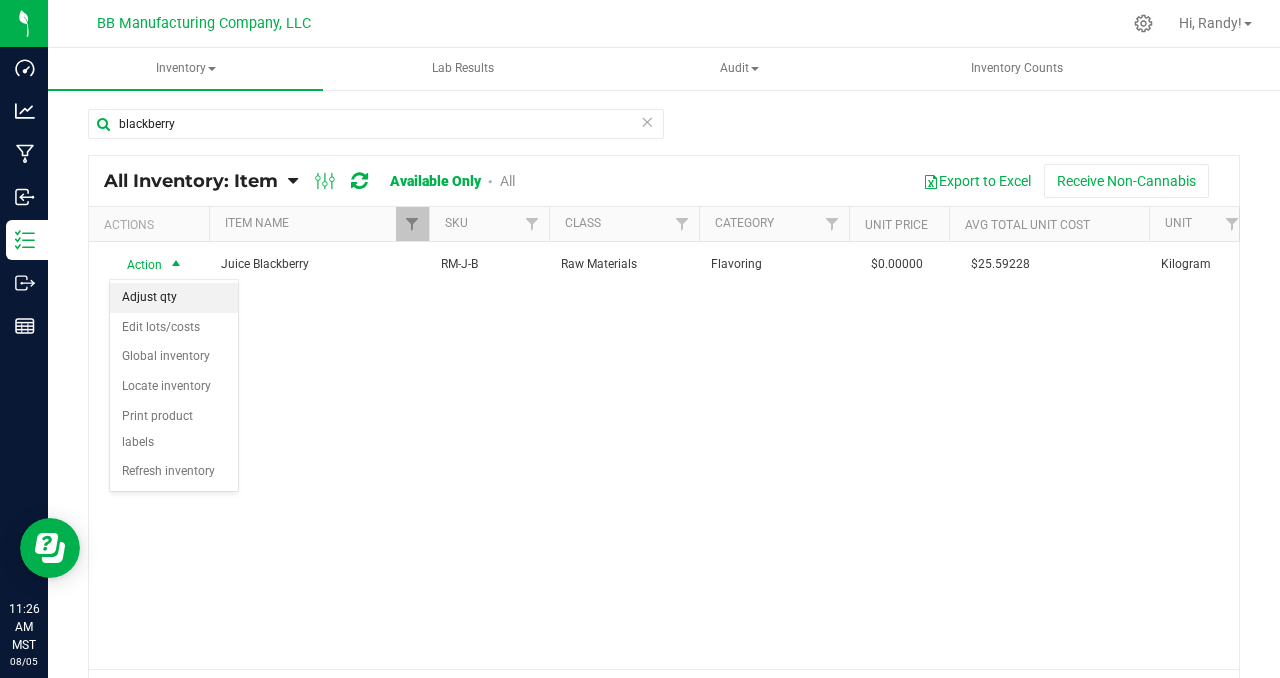 click on "Adjust qty" at bounding box center (174, 298) 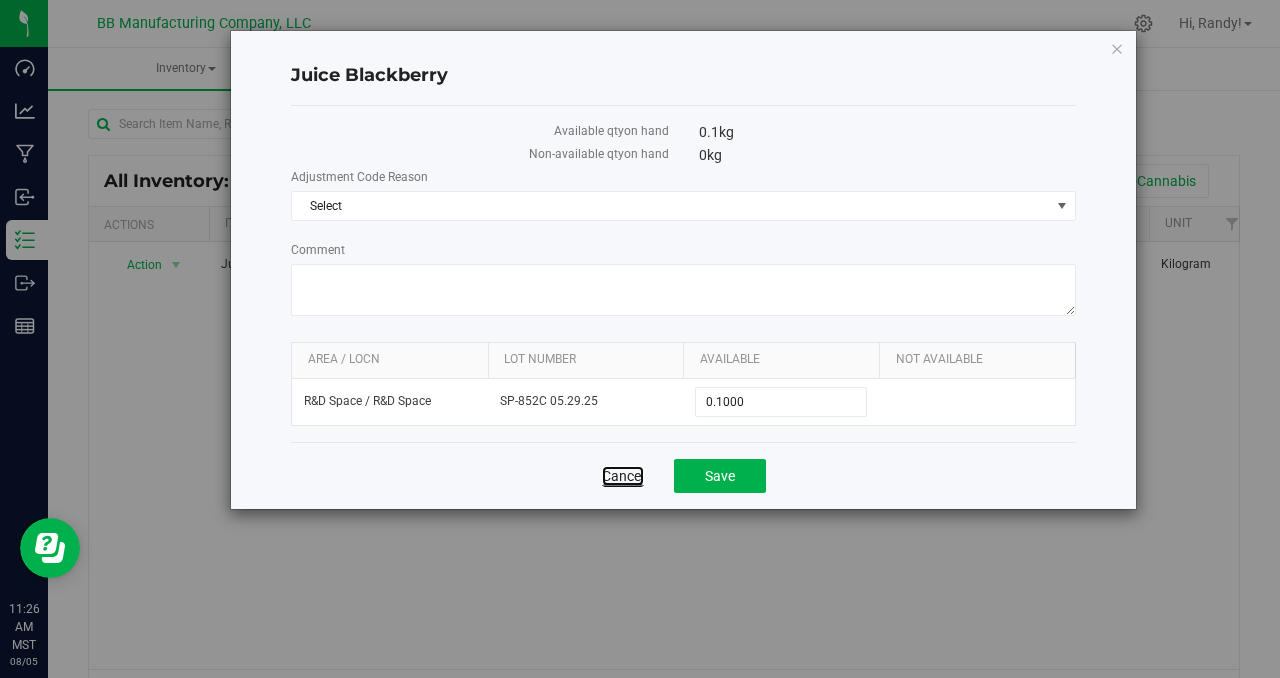 click on "Cancel" at bounding box center (623, 476) 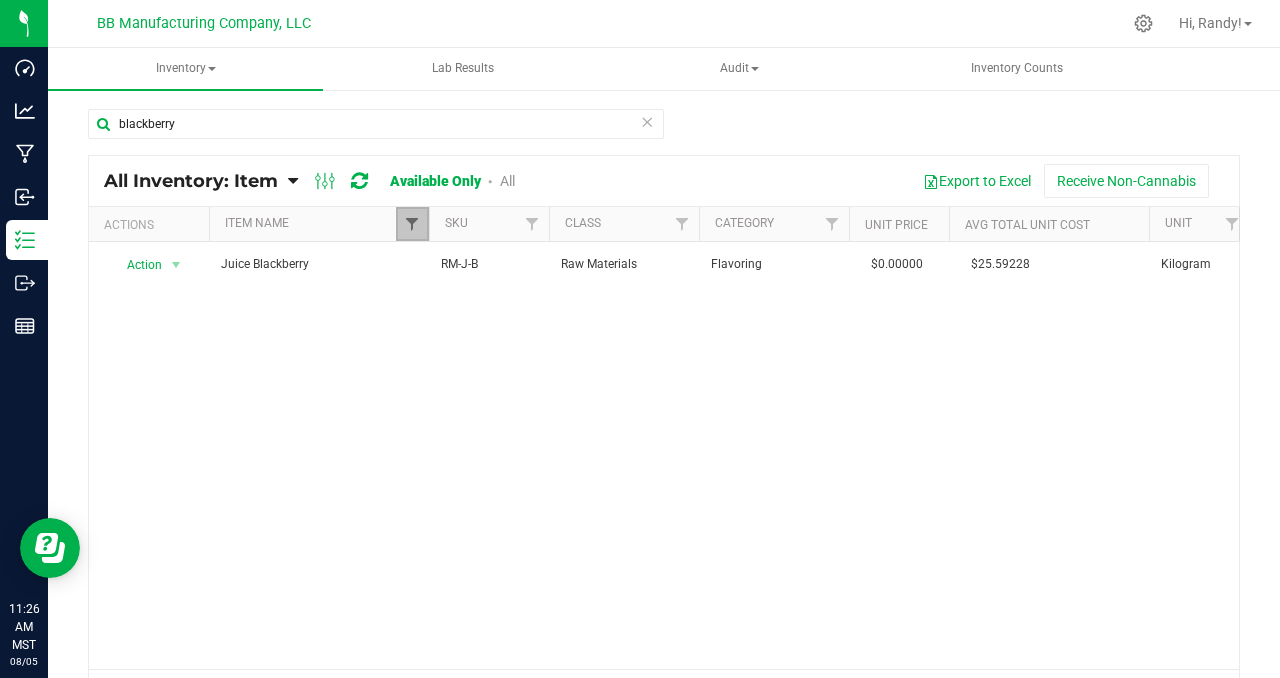 click at bounding box center [412, 224] 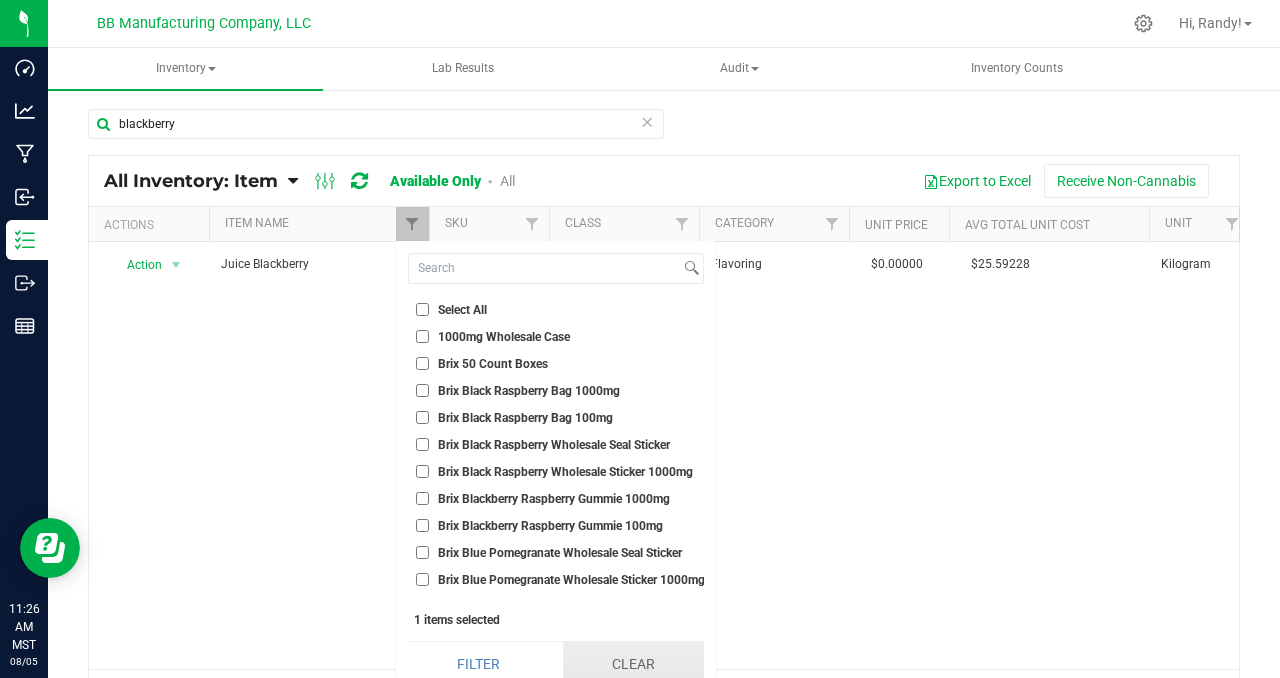 click on "Clear" at bounding box center [633, 664] 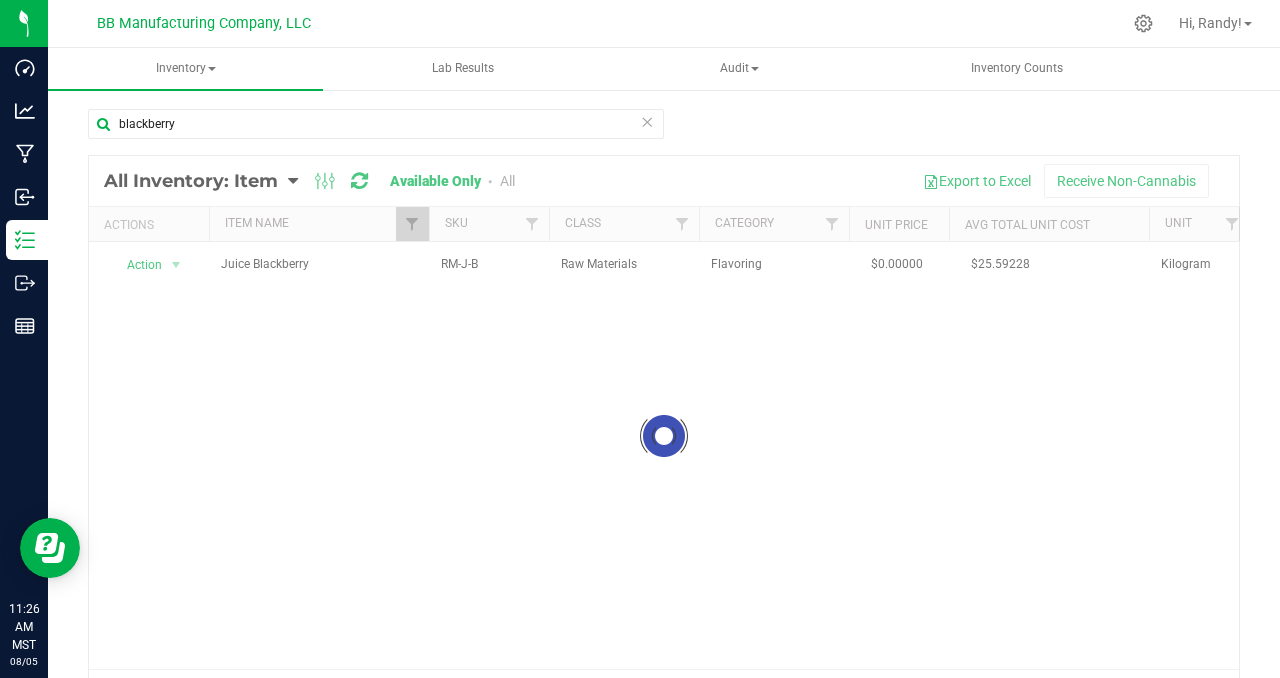 checkbox on "false" 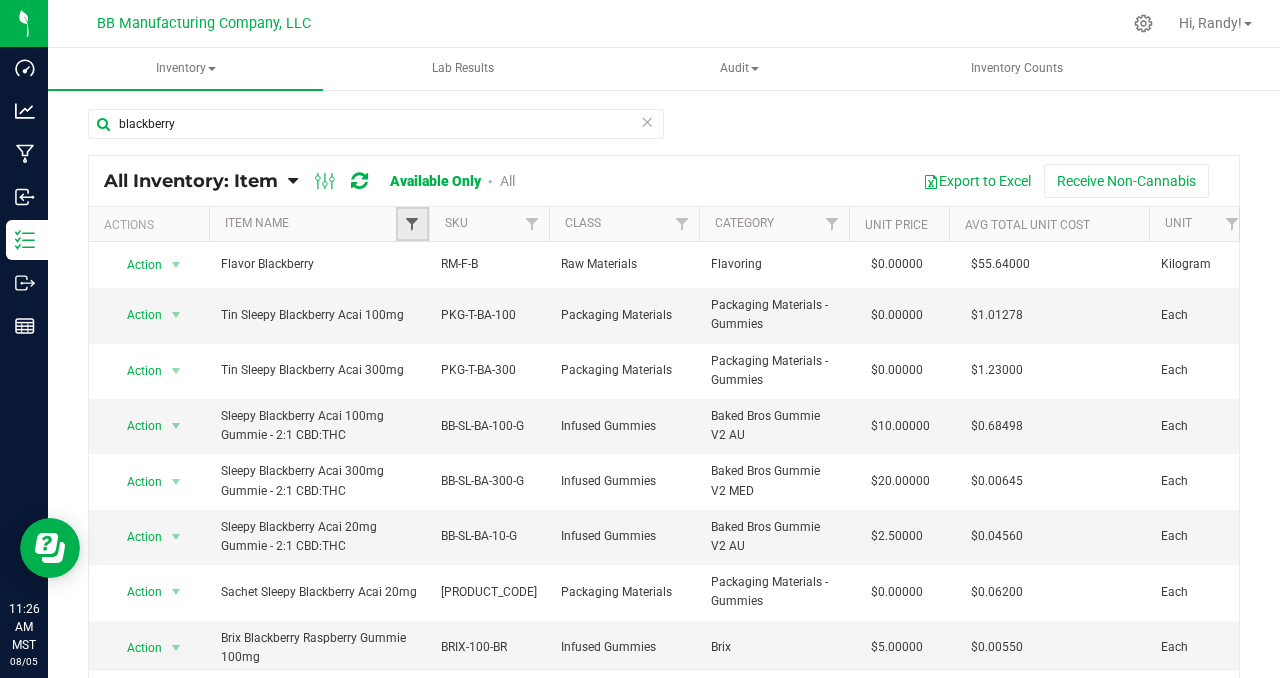 click at bounding box center [412, 224] 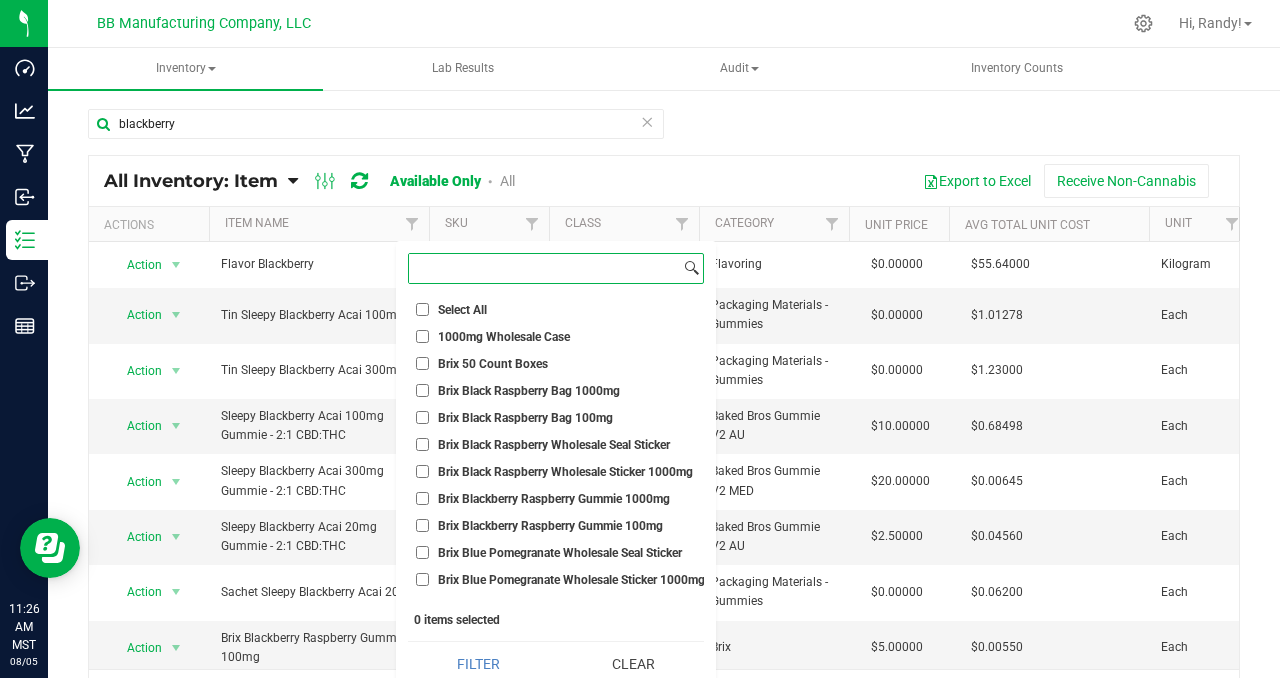 click at bounding box center (544, 268) 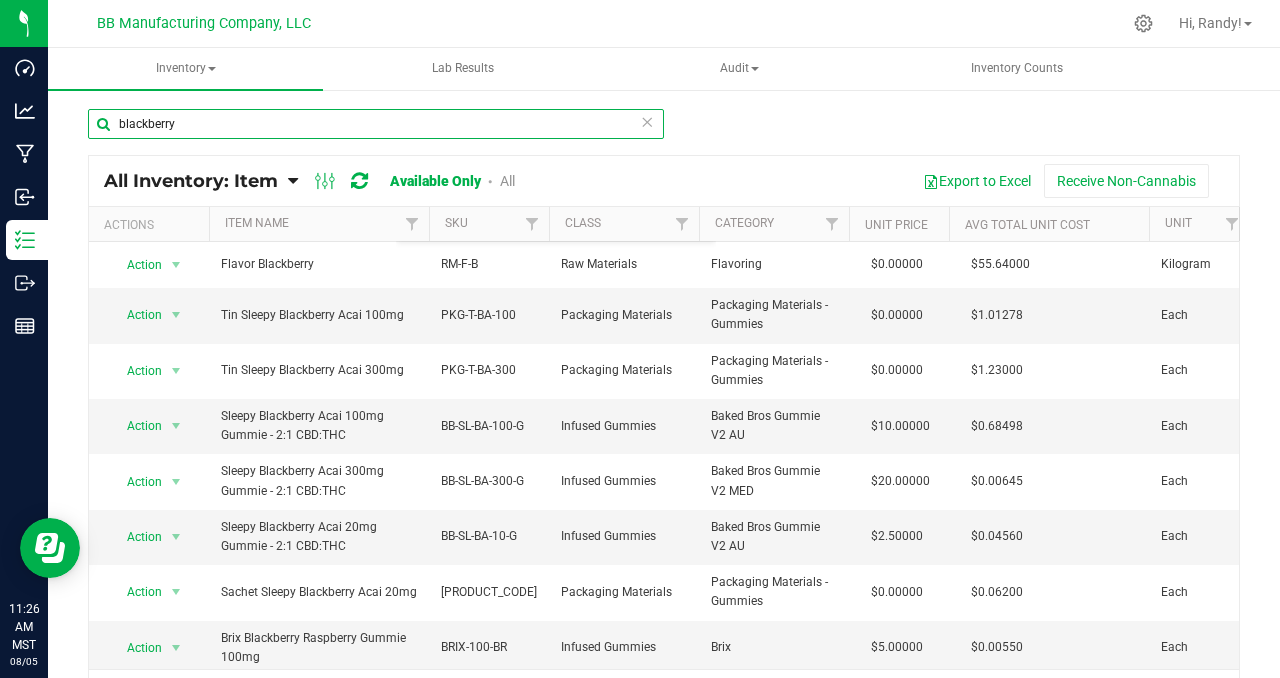 click on "blackberry" at bounding box center [376, 124] 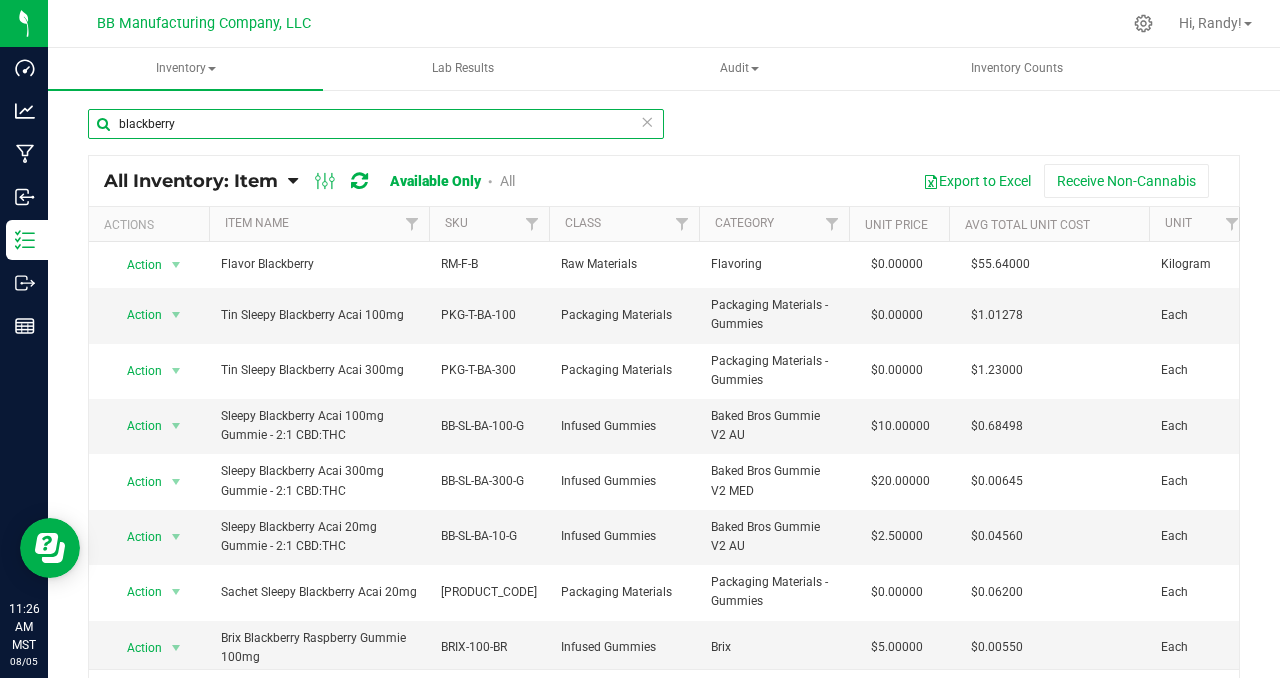 click on "blackberry" at bounding box center (376, 124) 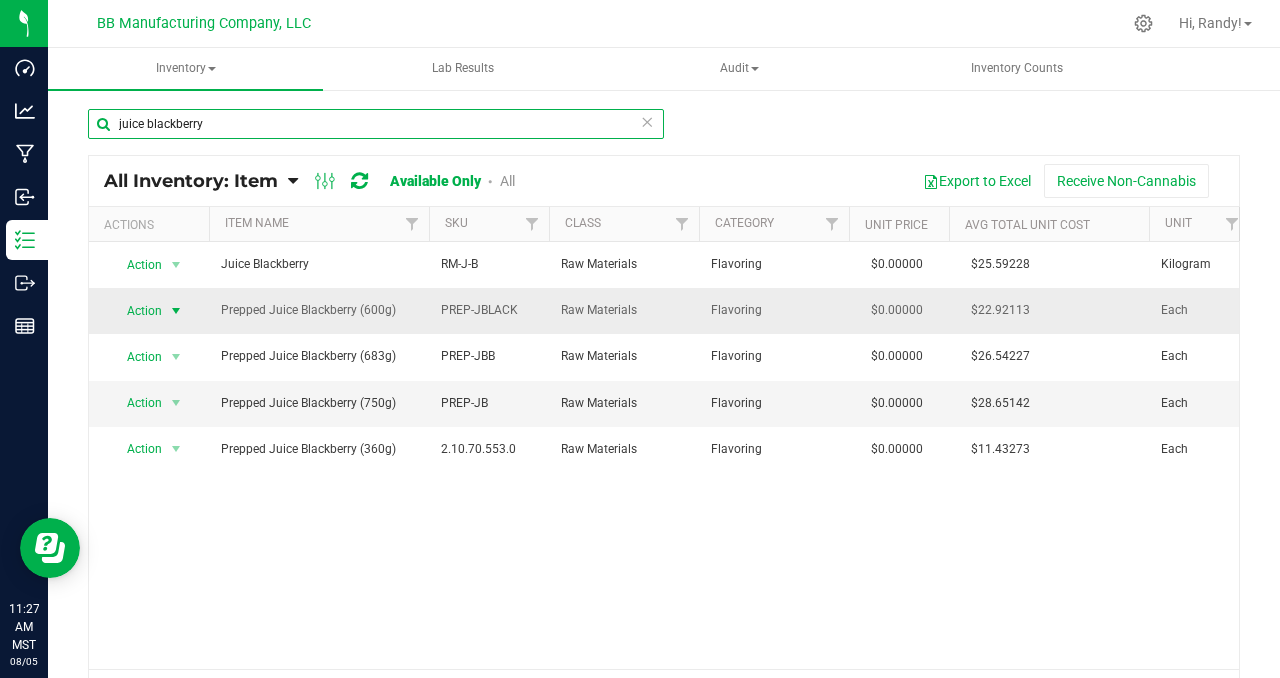 type on "juice blackberry" 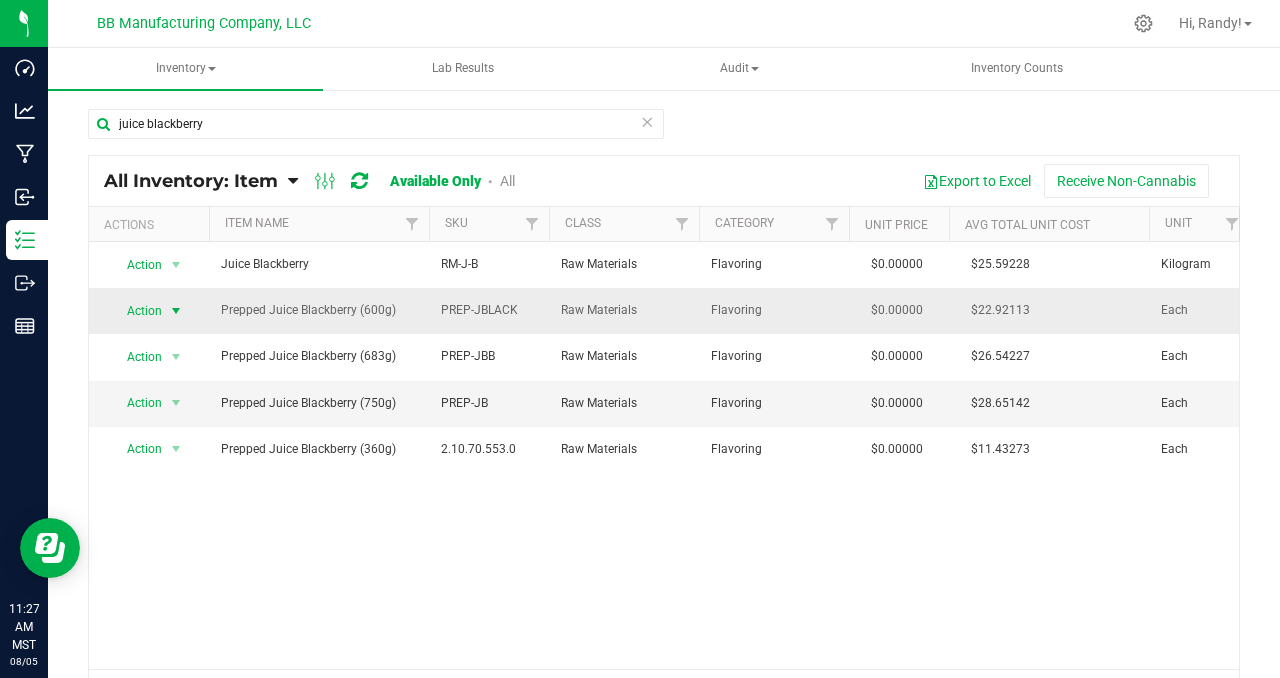 click at bounding box center [176, 311] 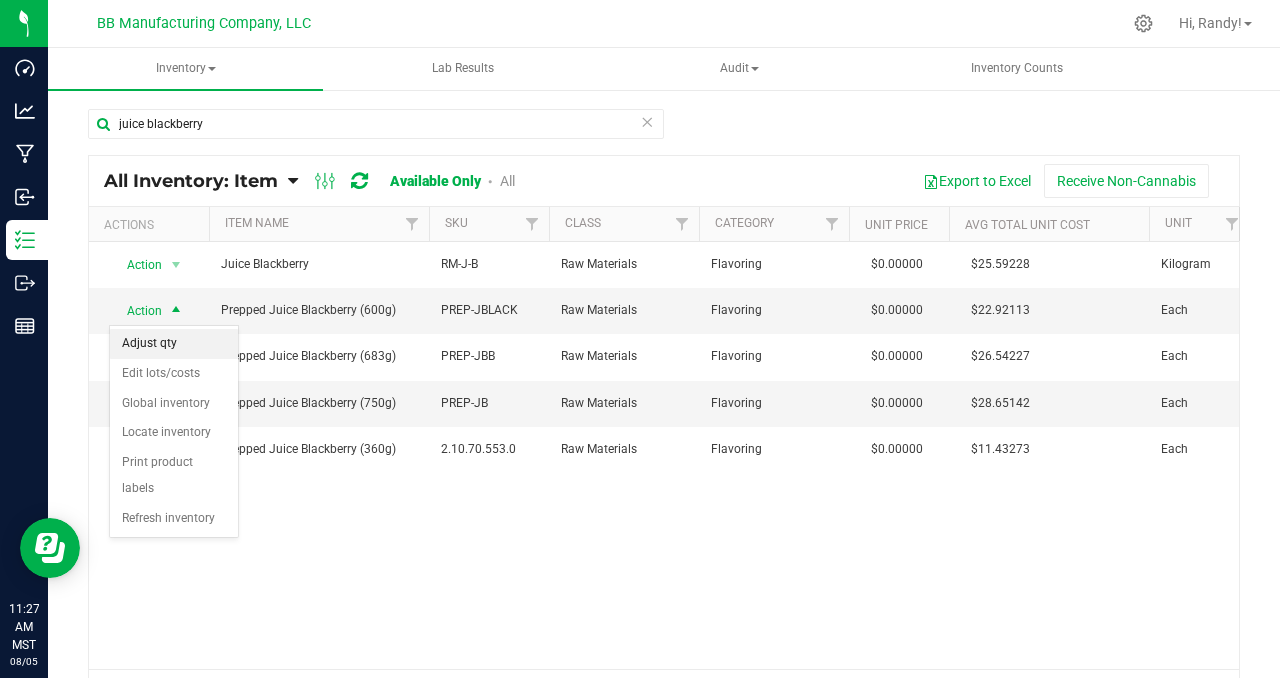 click on "Adjust qty" at bounding box center (174, 344) 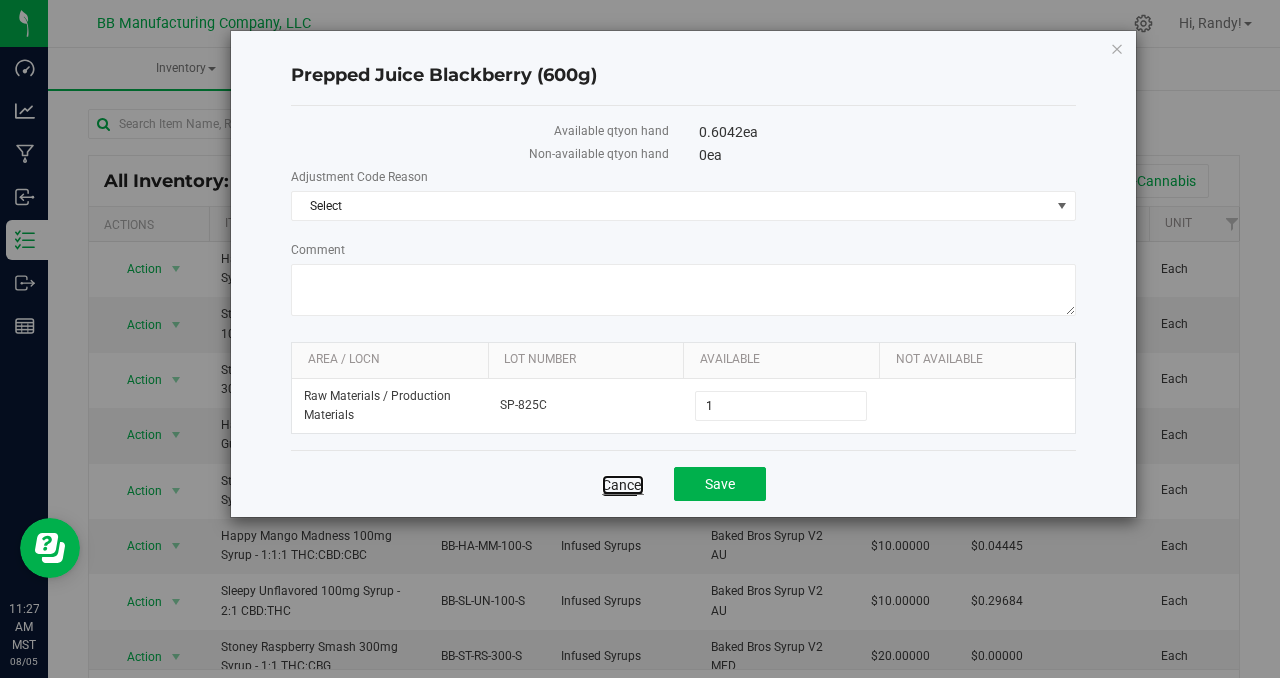 click on "Cancel" at bounding box center (623, 485) 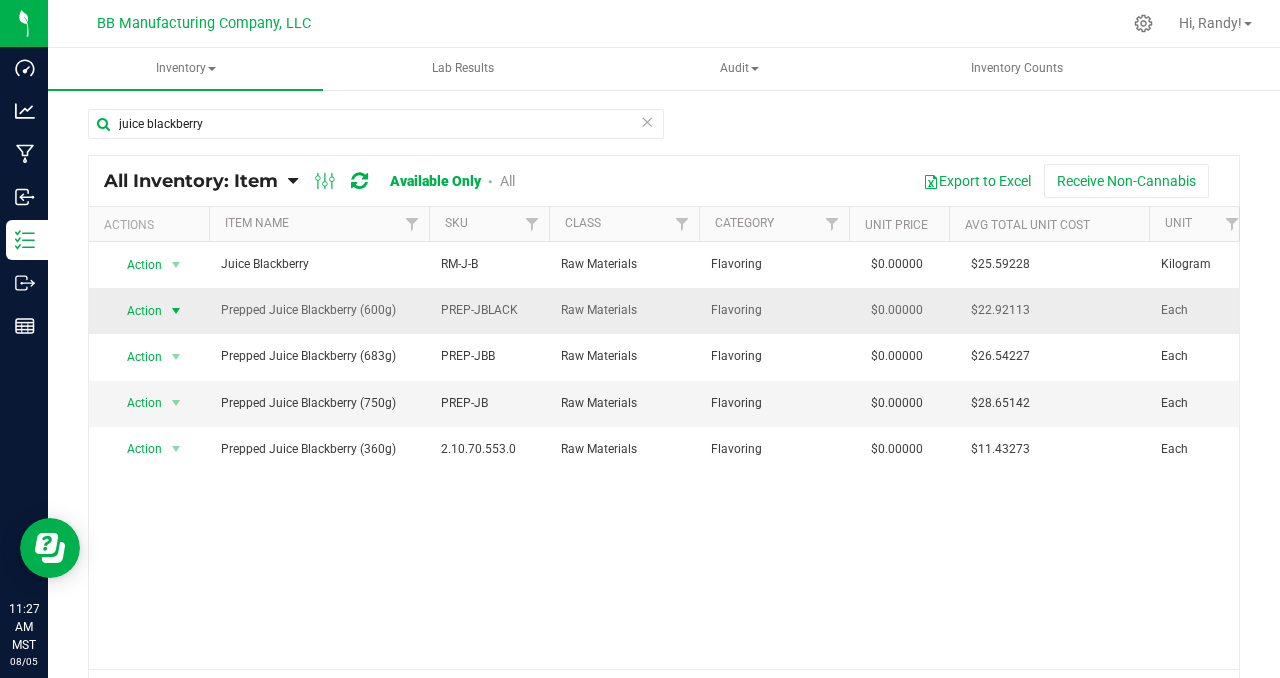 click at bounding box center [176, 311] 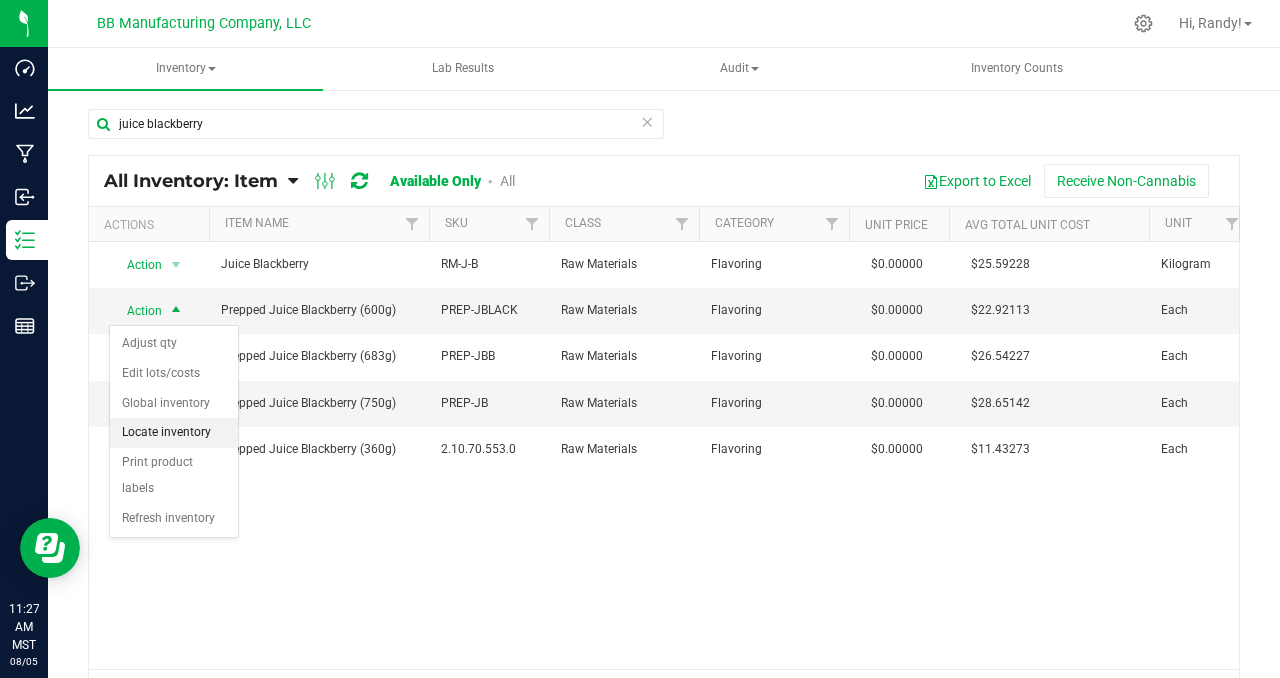 click on "Locate inventory" at bounding box center [174, 433] 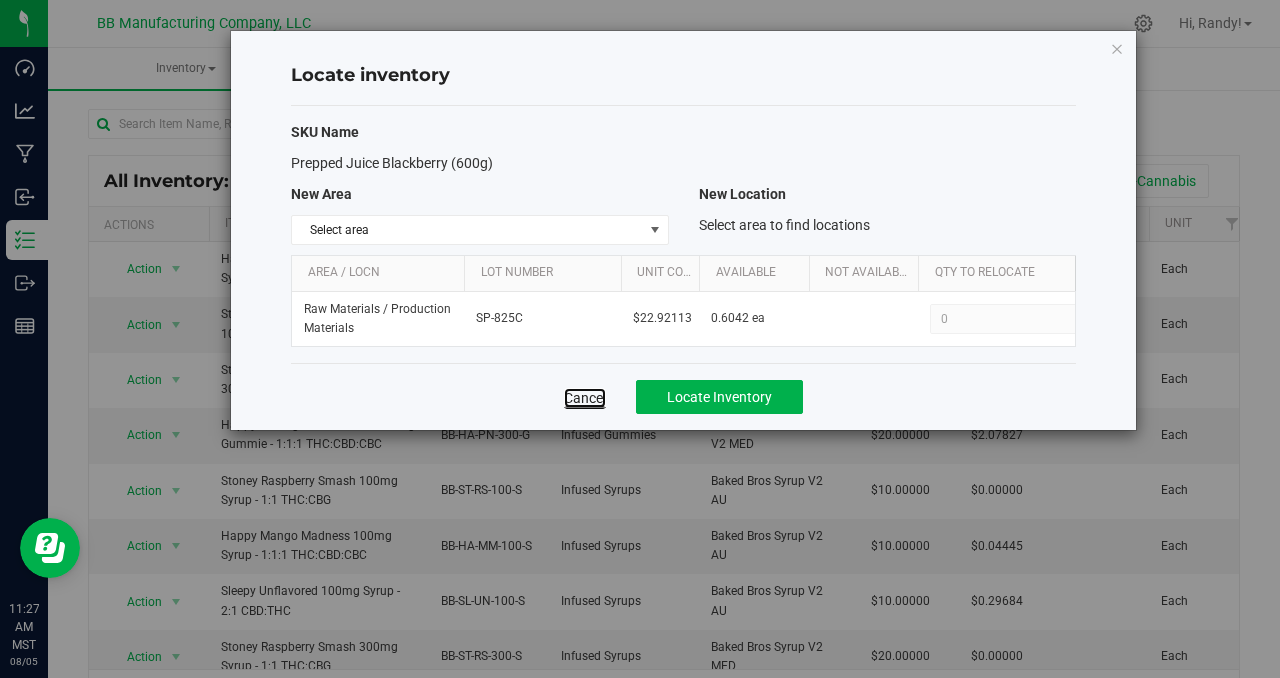click on "Cancel" at bounding box center [585, 398] 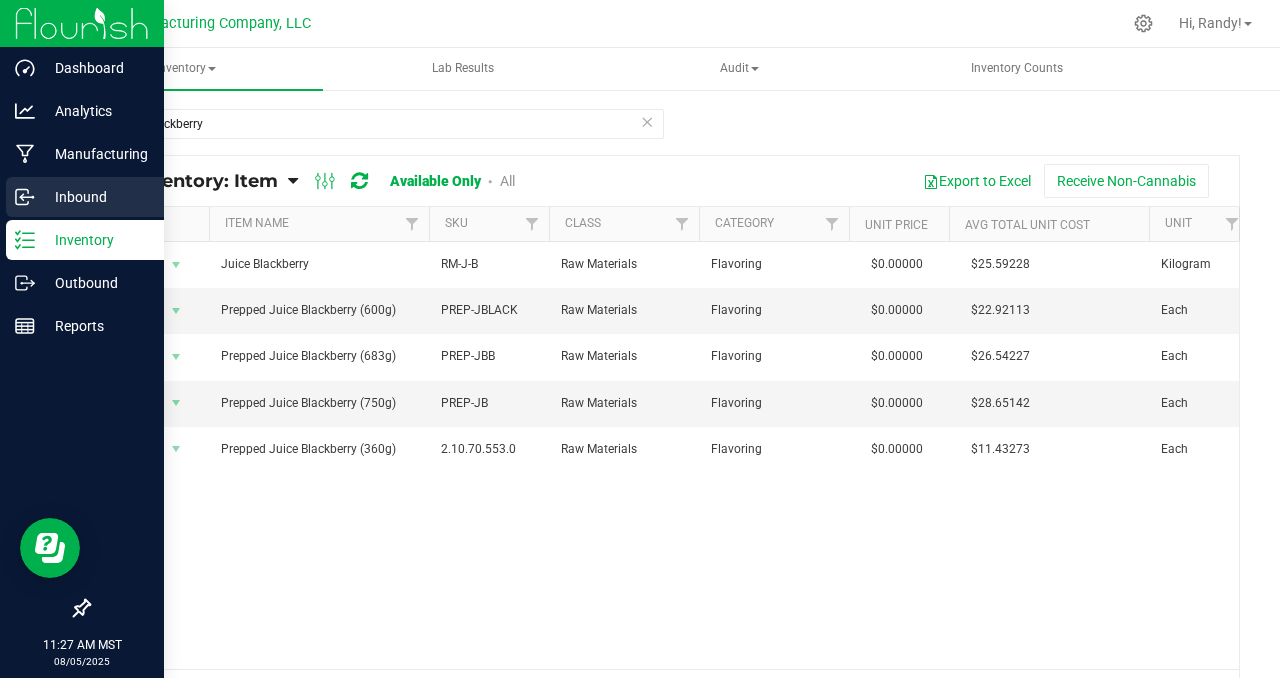 click on "Inbound" at bounding box center (95, 197) 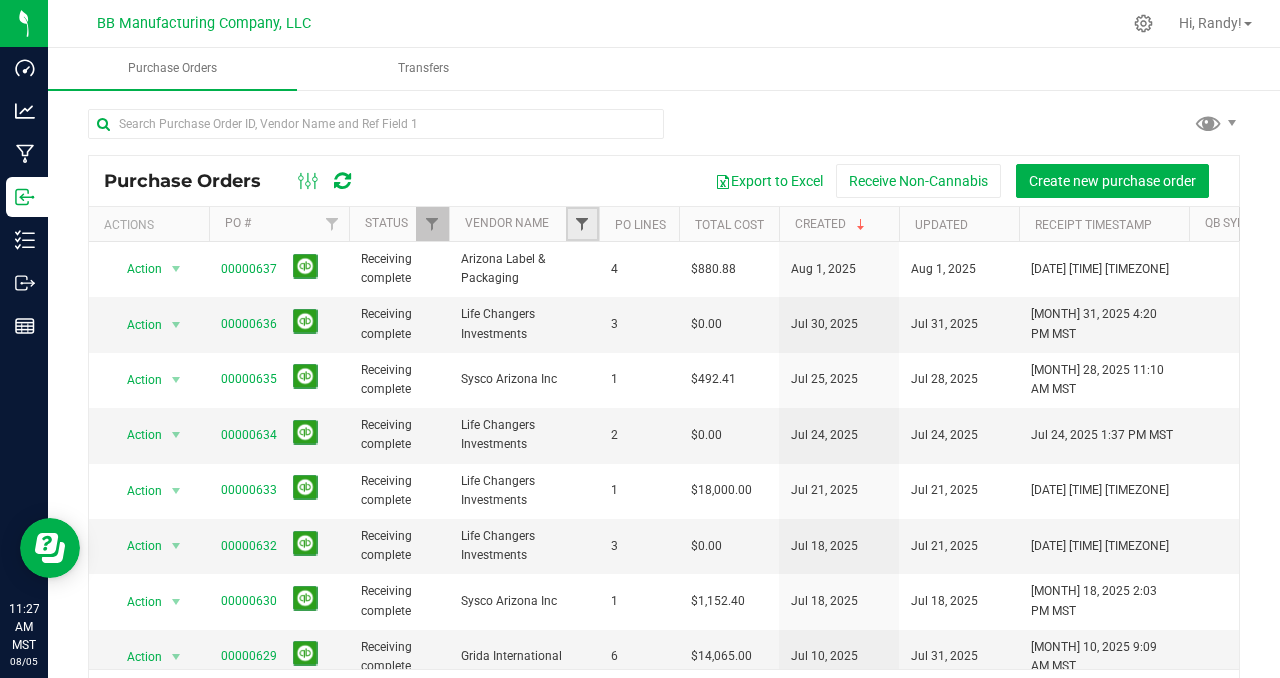 click at bounding box center (582, 224) 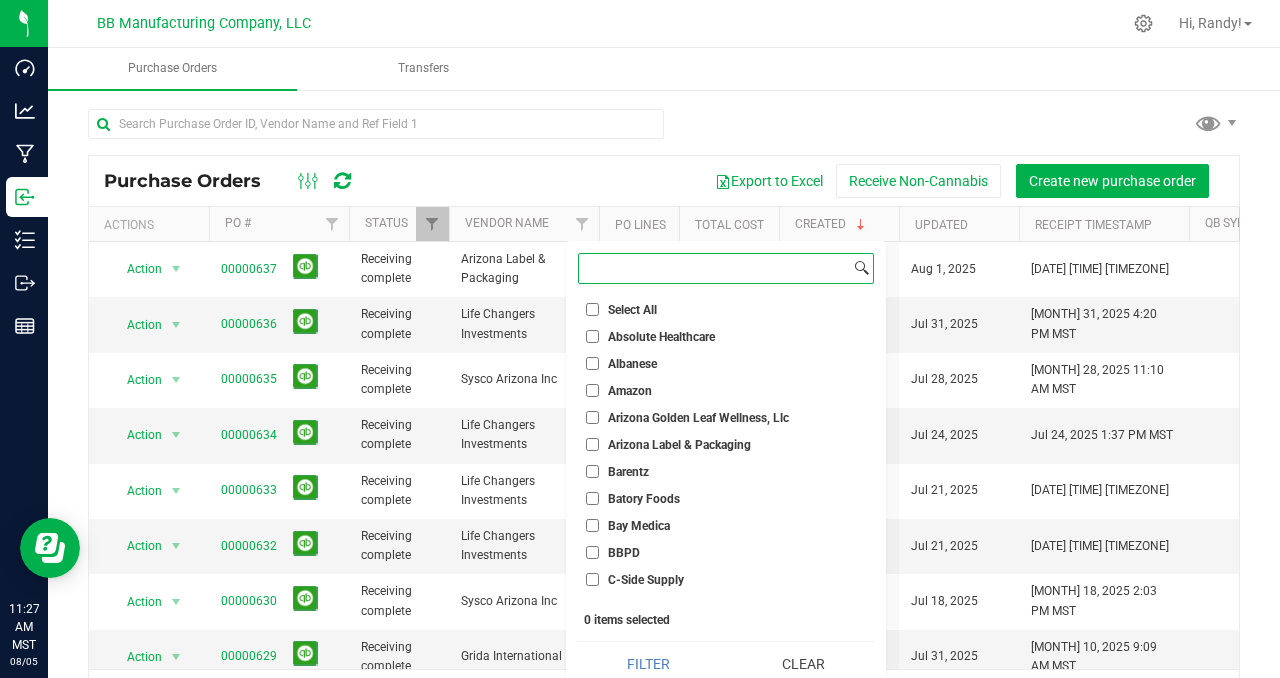 click at bounding box center [714, 268] 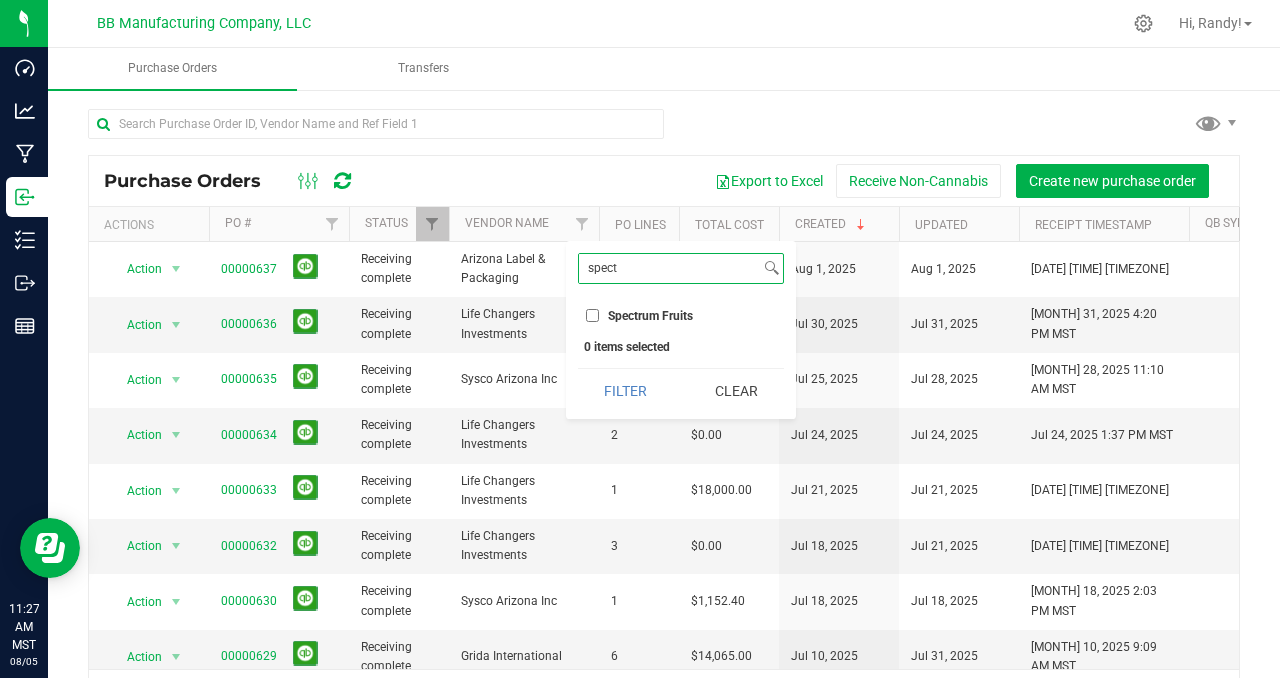 type on "spect" 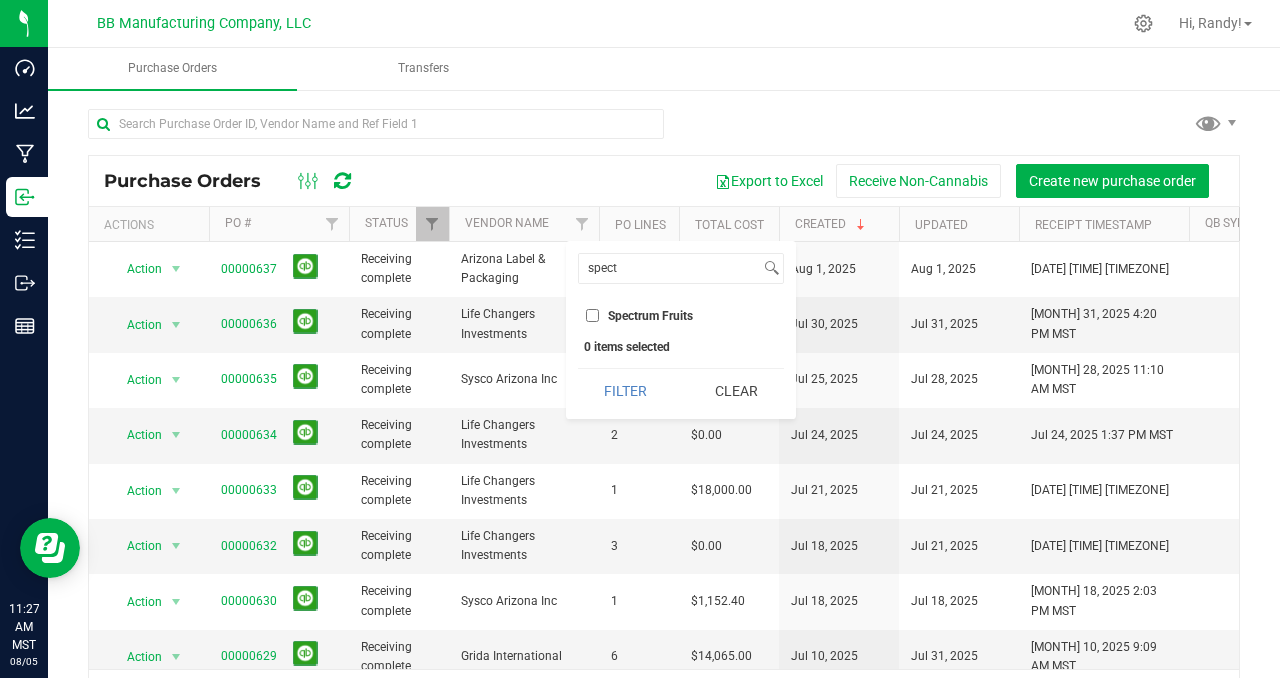 click on "Spectrum Fruits" at bounding box center [592, 315] 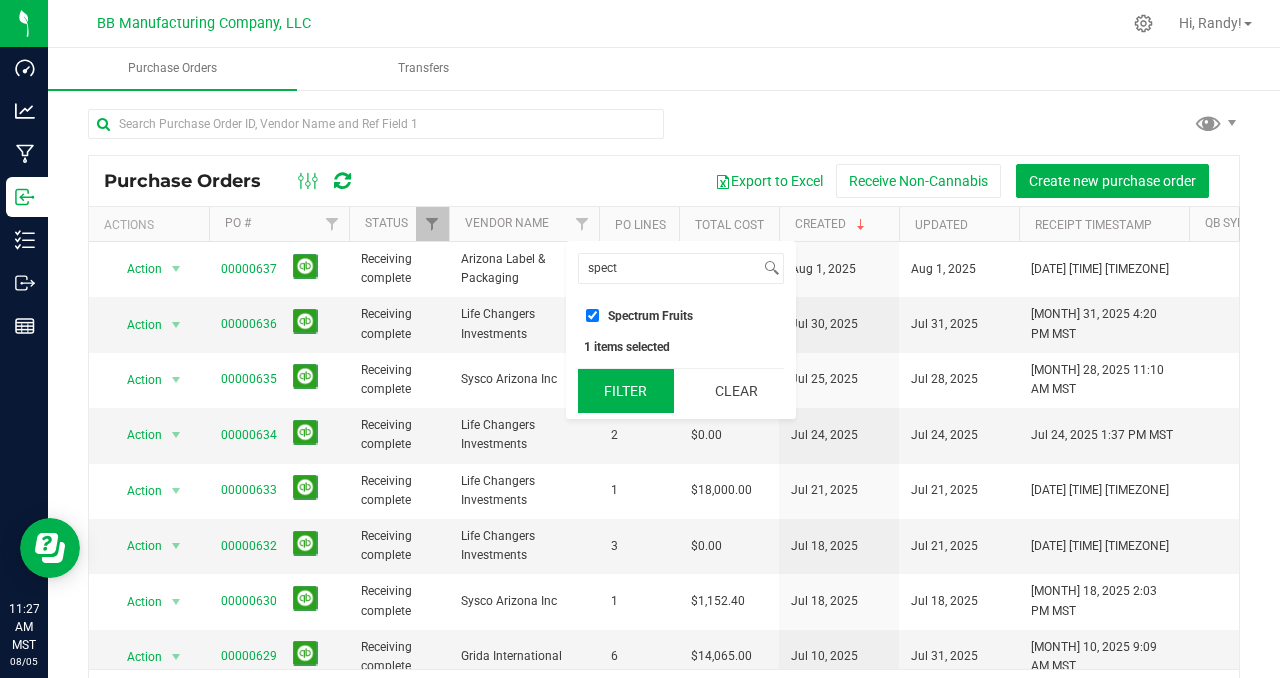 click on "Filter" at bounding box center [626, 391] 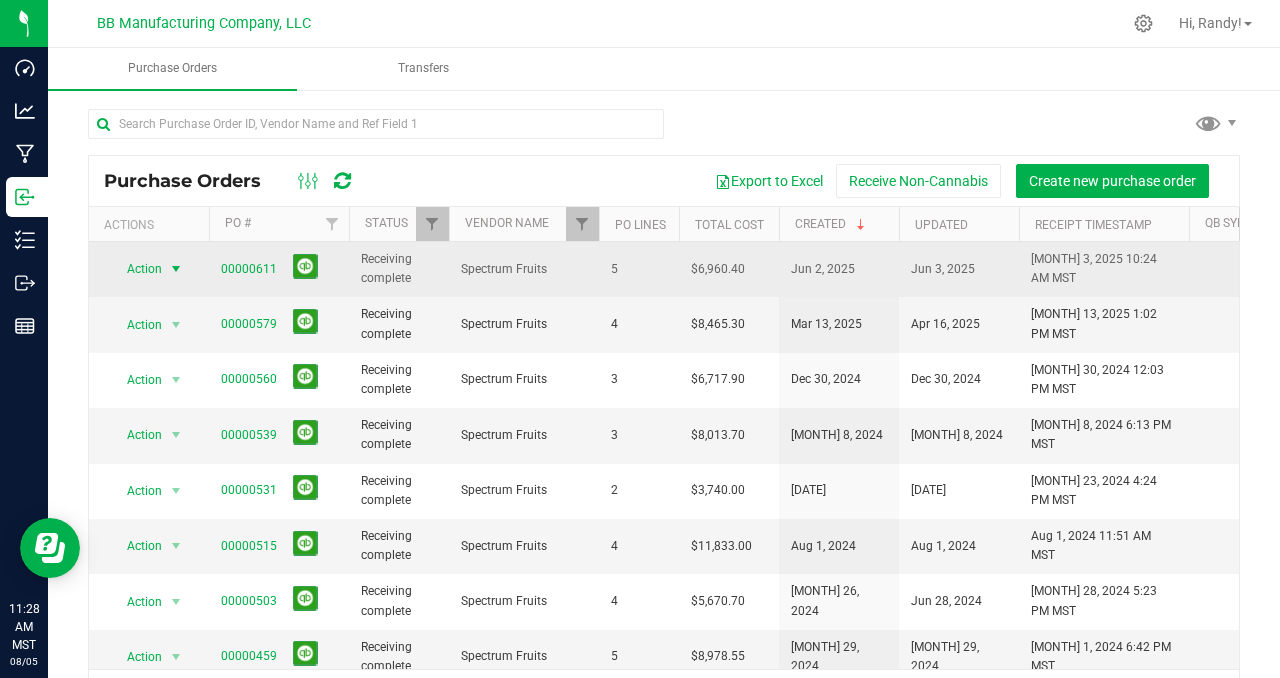 click at bounding box center (176, 269) 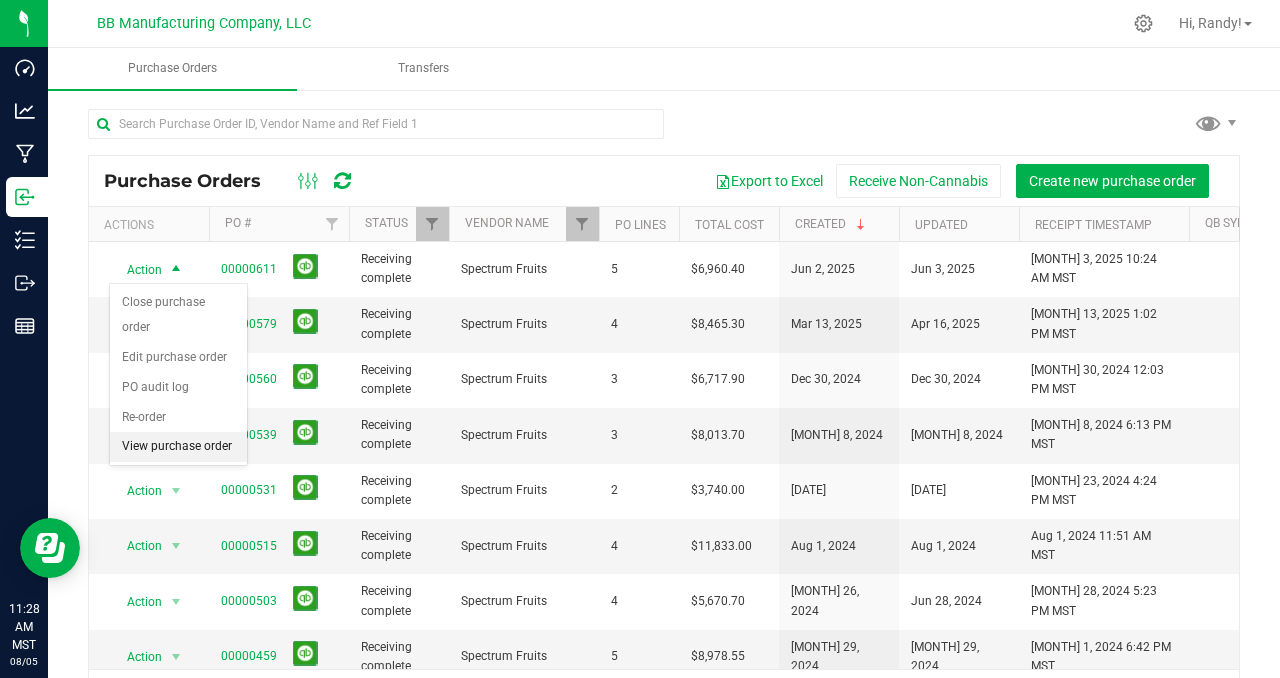 click on "View purchase order" at bounding box center [178, 447] 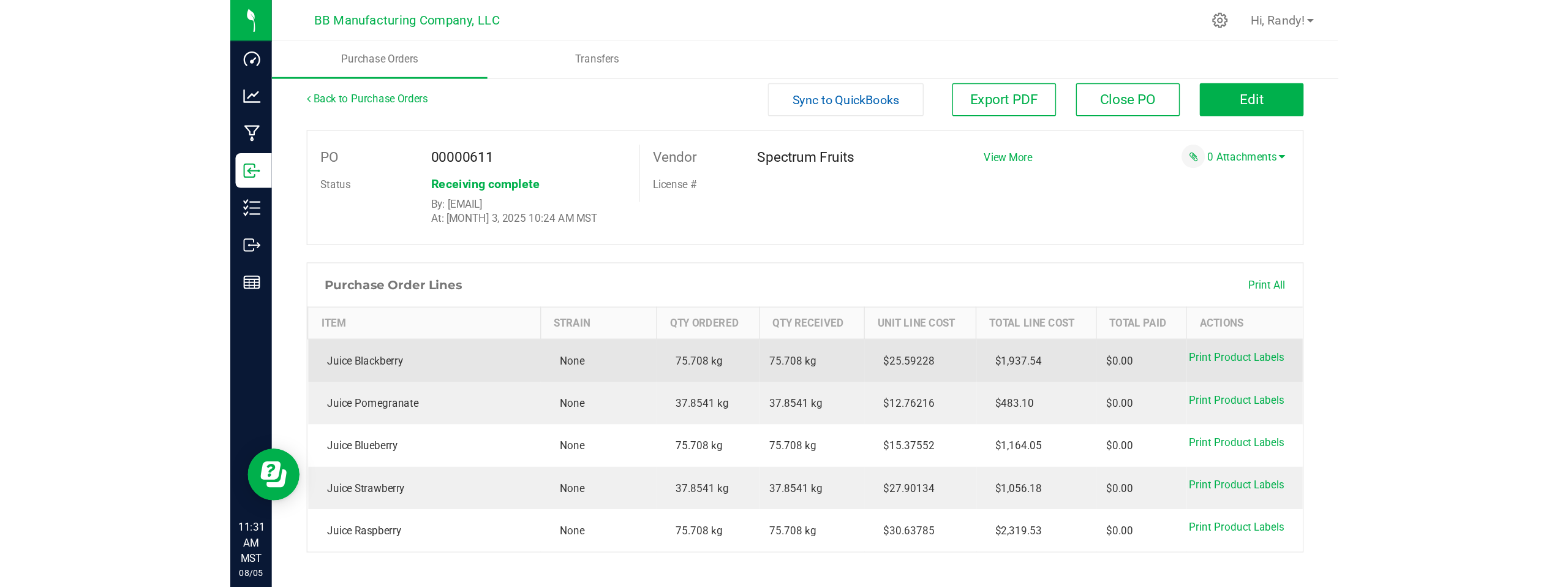 scroll, scrollTop: 0, scrollLeft: 0, axis: both 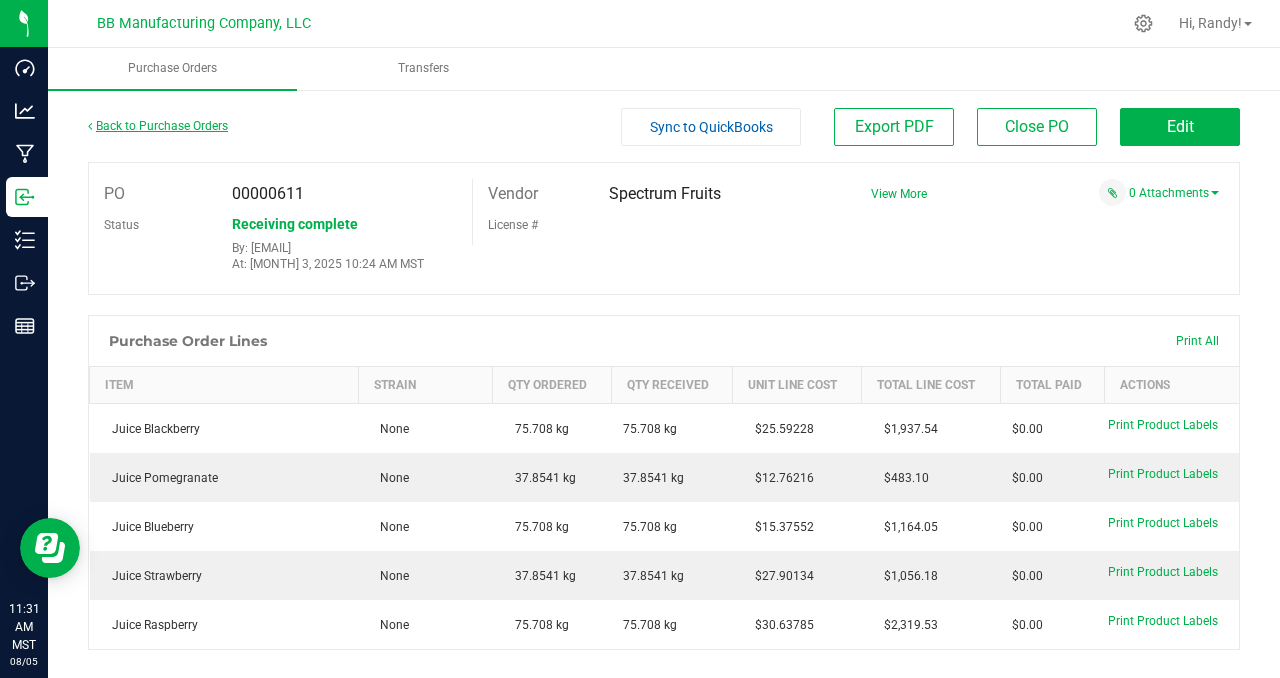 click on "Back to Purchase Orders" at bounding box center (158, 126) 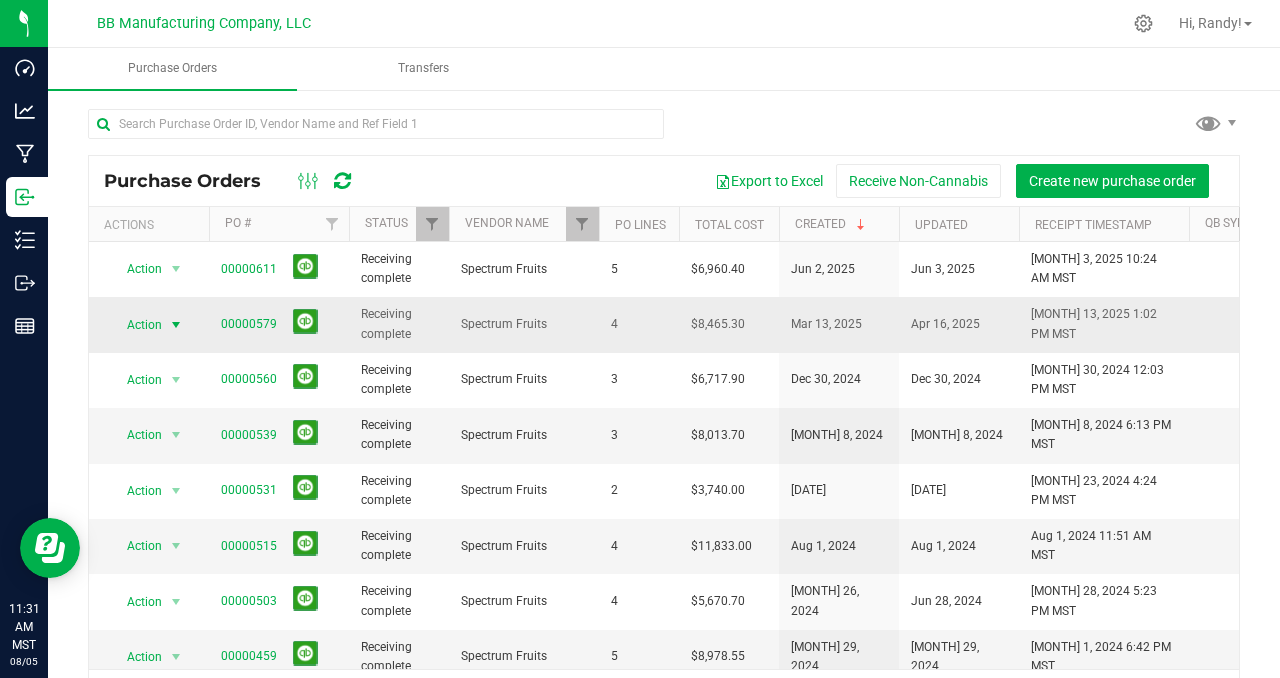 click at bounding box center (176, 325) 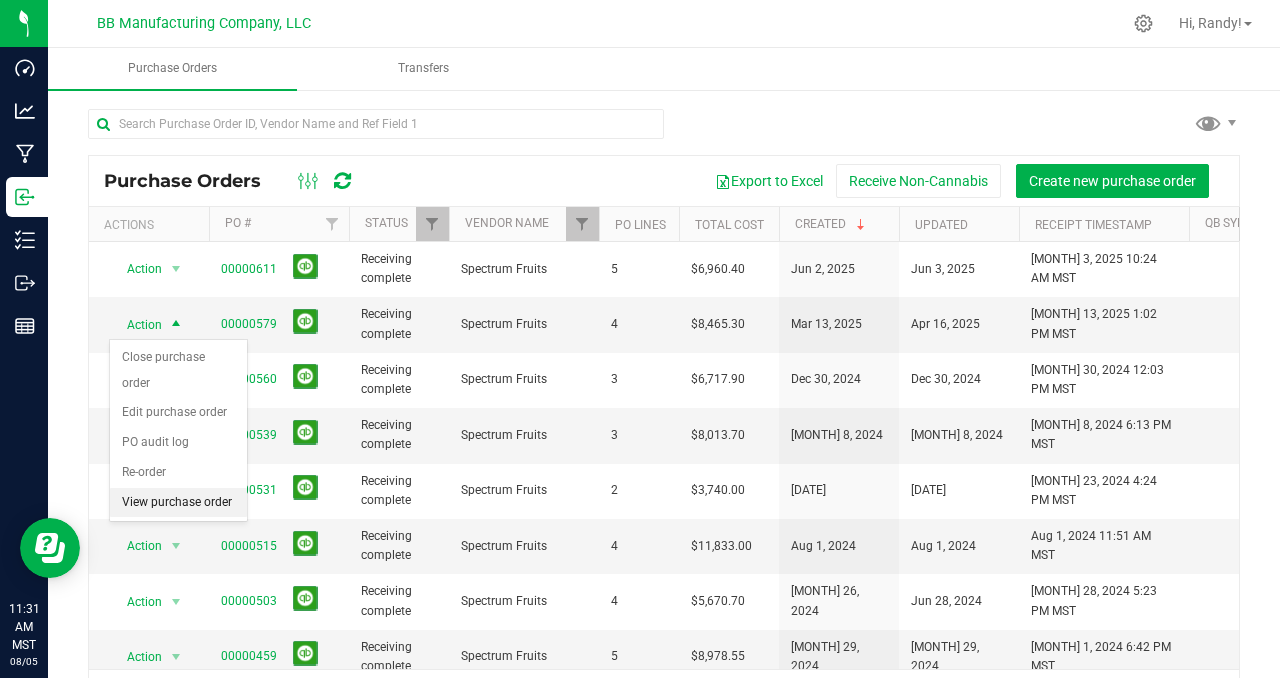 click on "View purchase order" at bounding box center [178, 503] 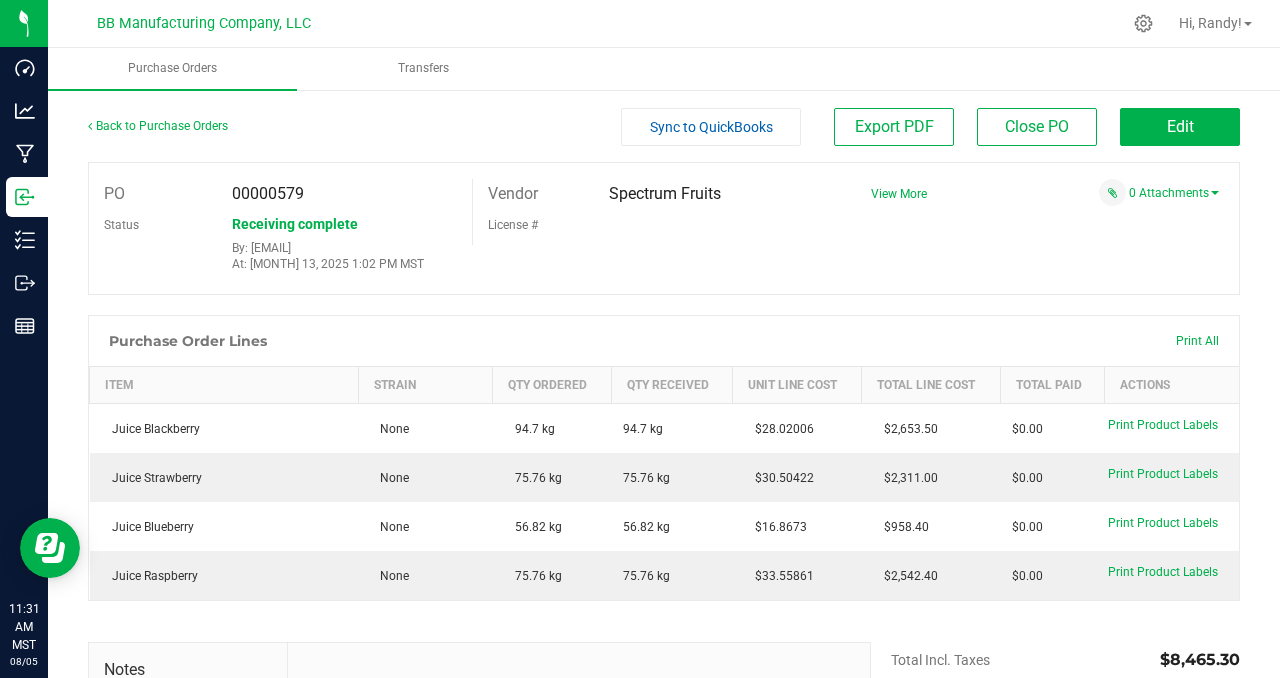 click on "PO
00000579
Status
Receiving complete
By: randy@bakedbros.com
At: [MONTH] 13, 2025 1:02 PM MST
Vendor
Spectrum Fruits
License #
View More" at bounding box center [664, 228] 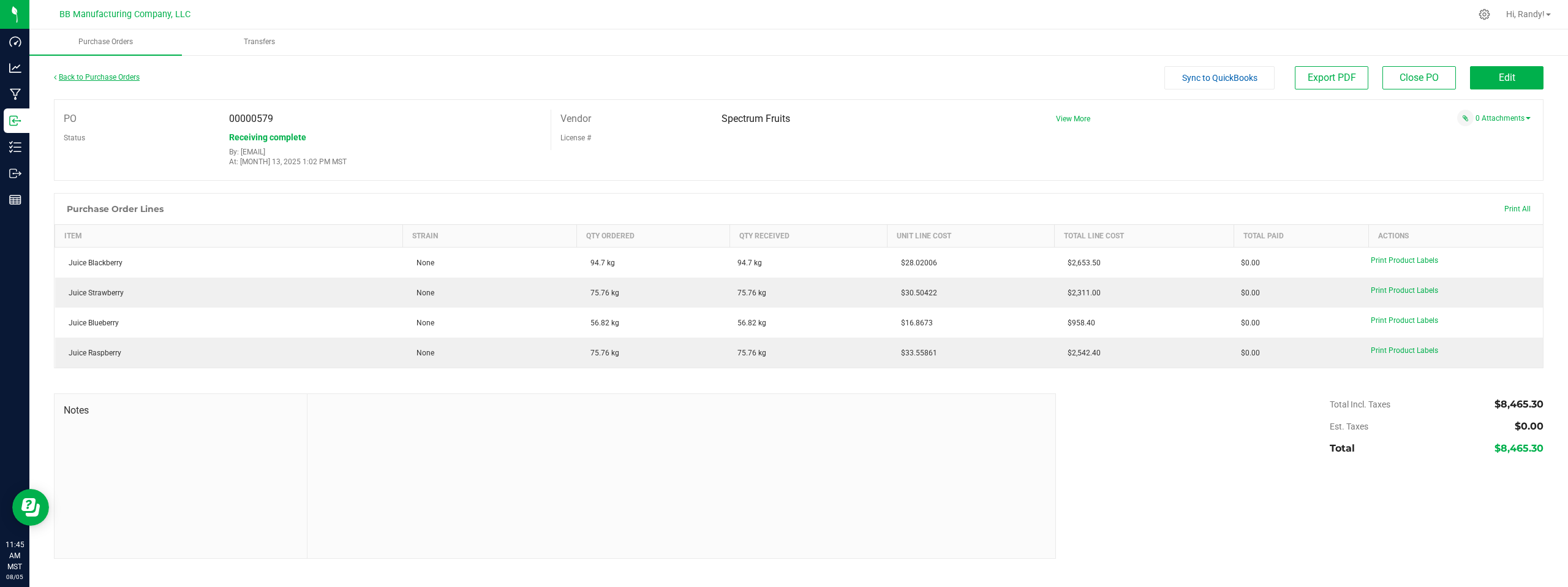 click on "Back to Purchase Orders" at bounding box center [97, 77] 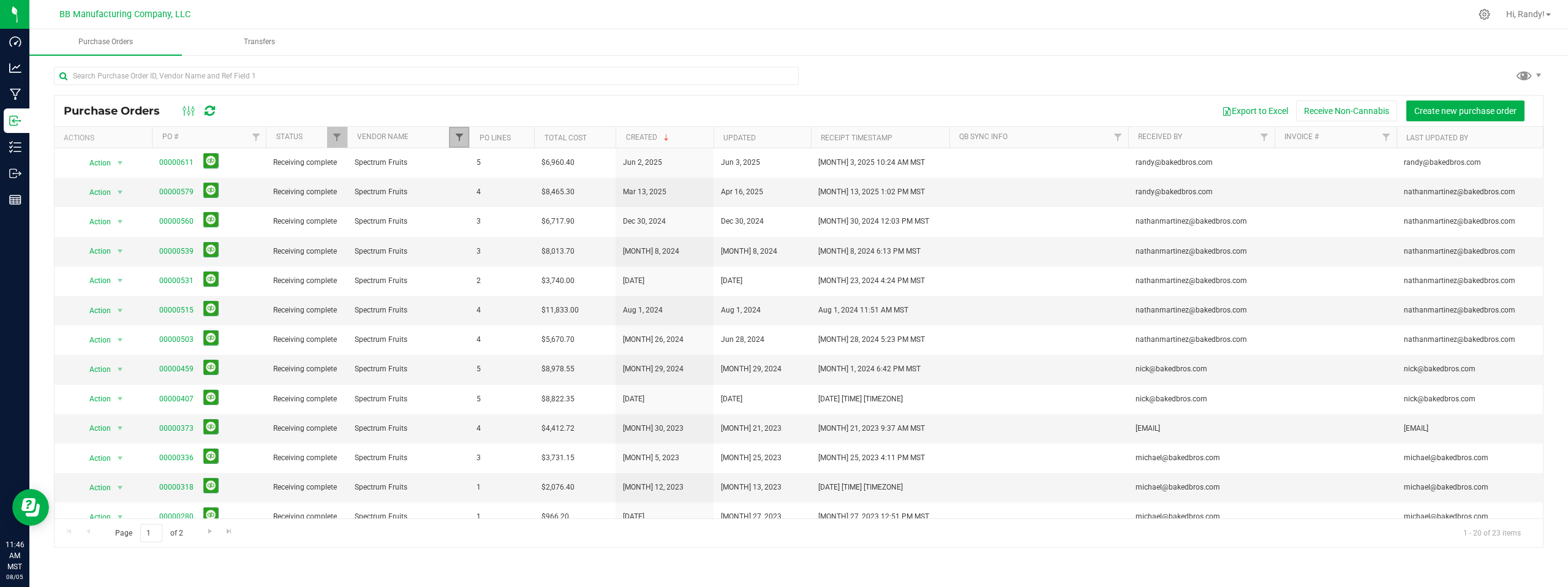 click at bounding box center (459, 137) 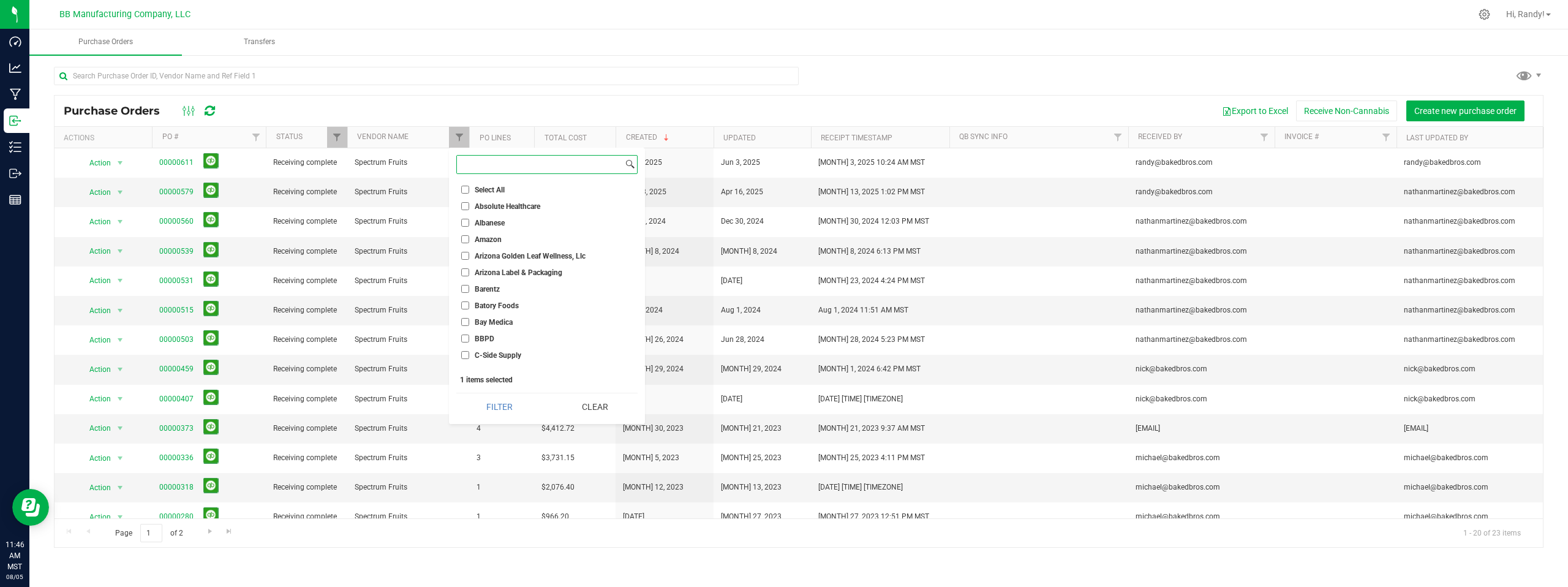 click at bounding box center [540, 164] 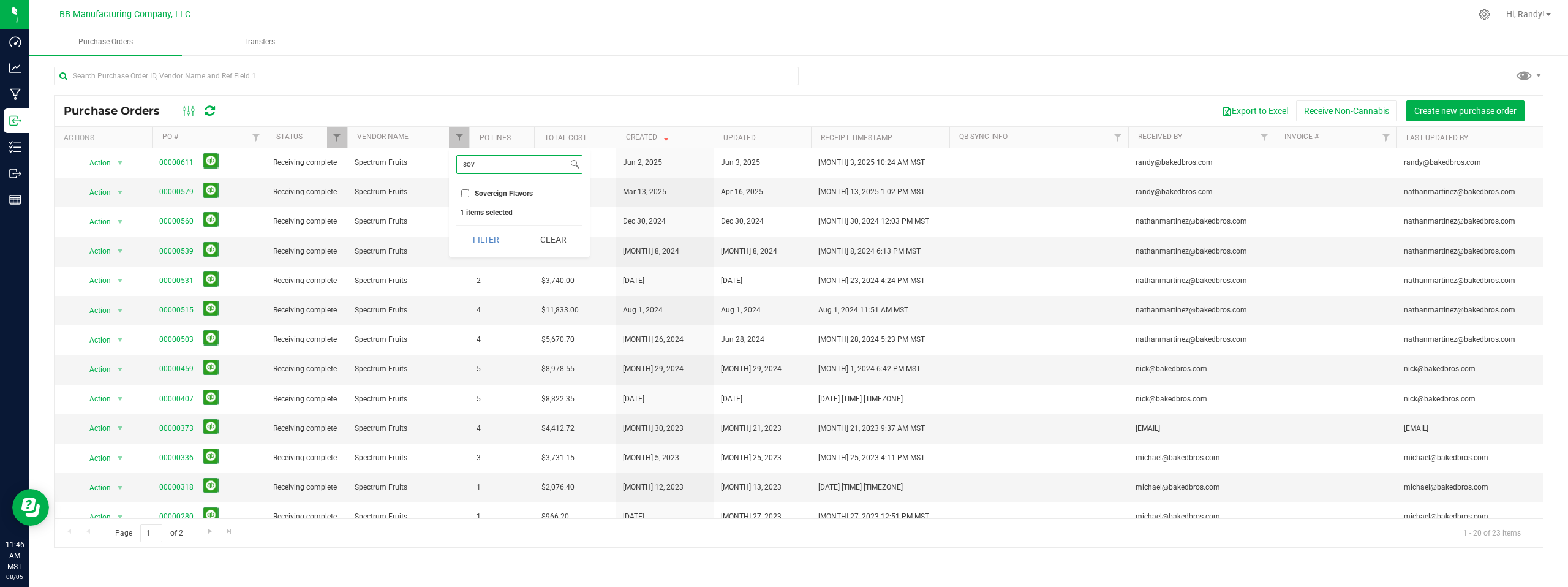 type on "sov" 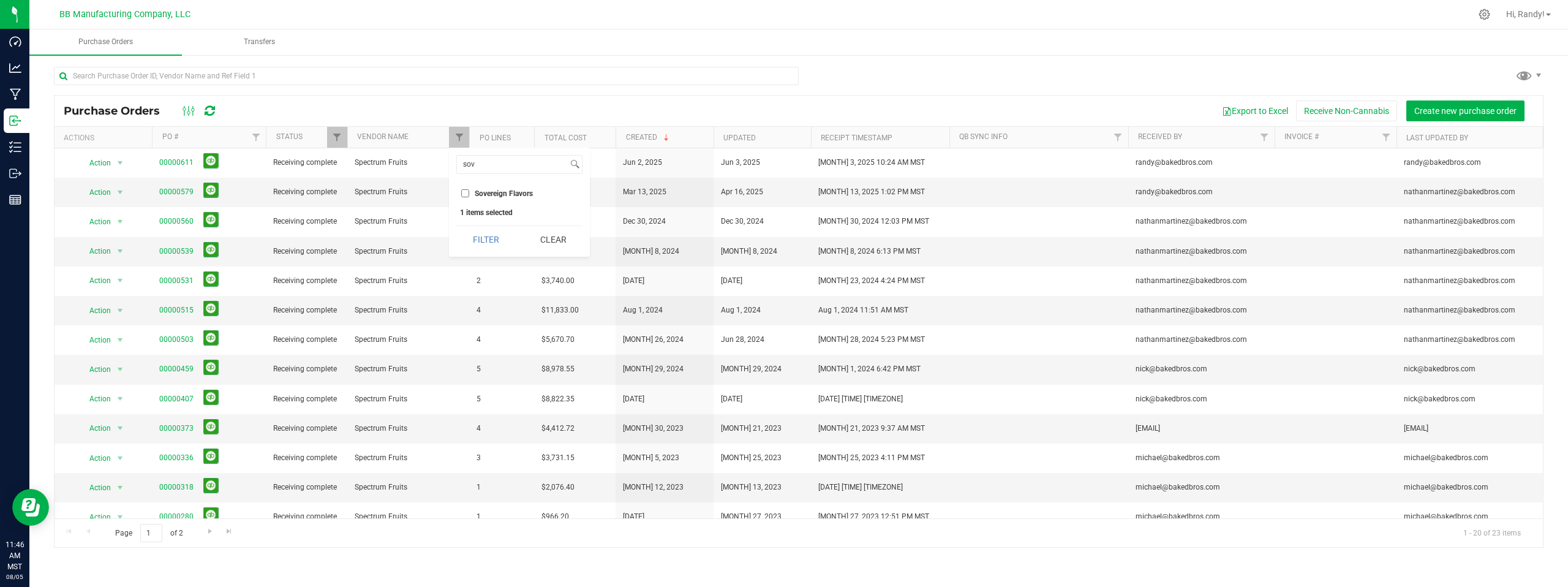 click on "Sovereign Flavors" at bounding box center (465, 193) 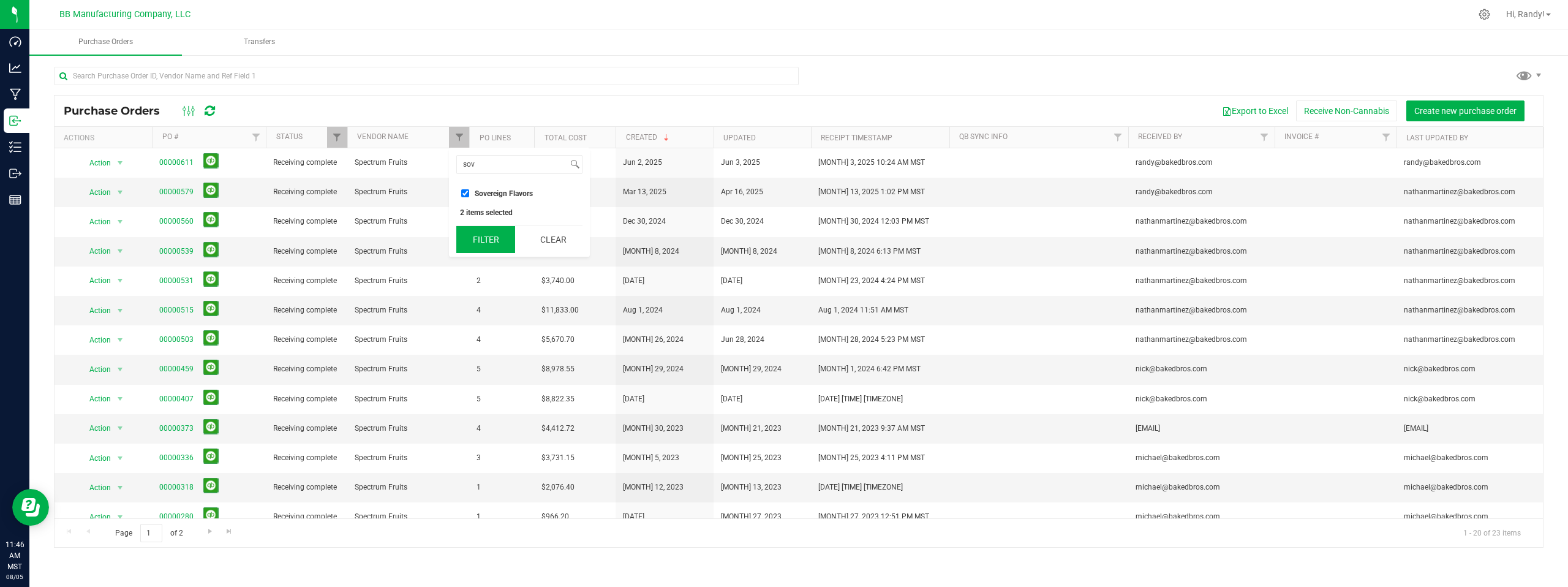 click on "Filter" at bounding box center (486, 240) 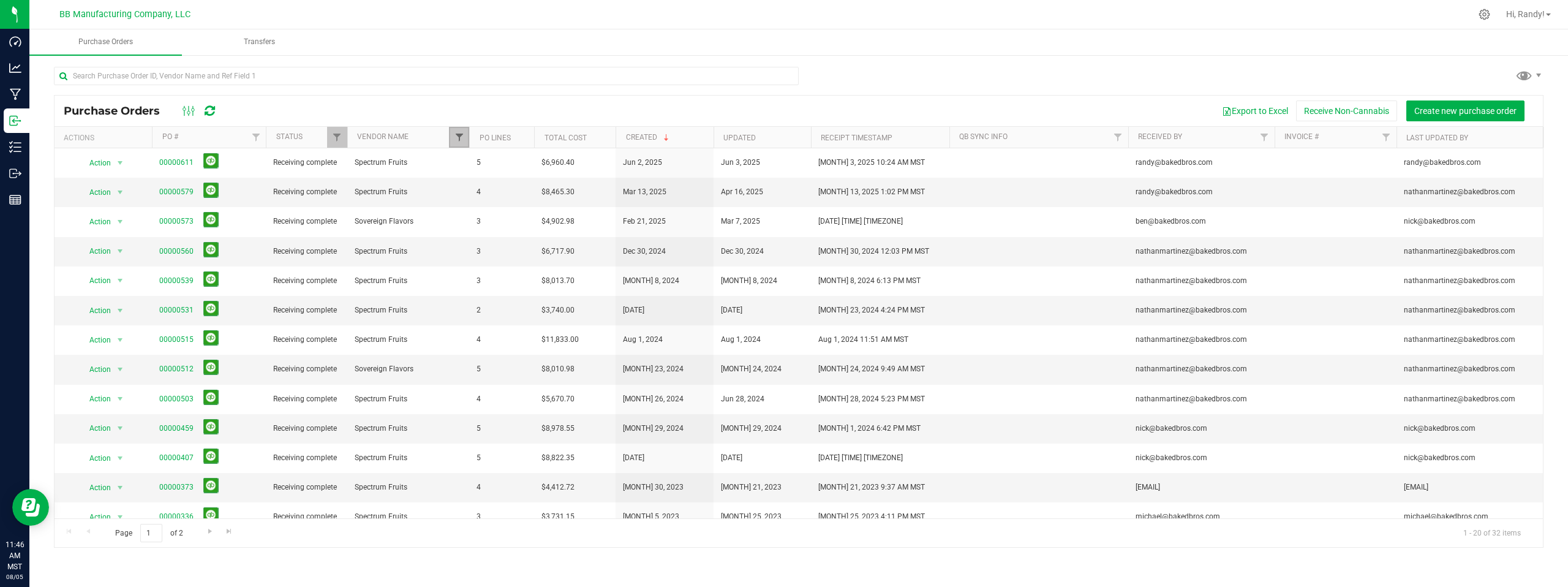 click at bounding box center [459, 137] 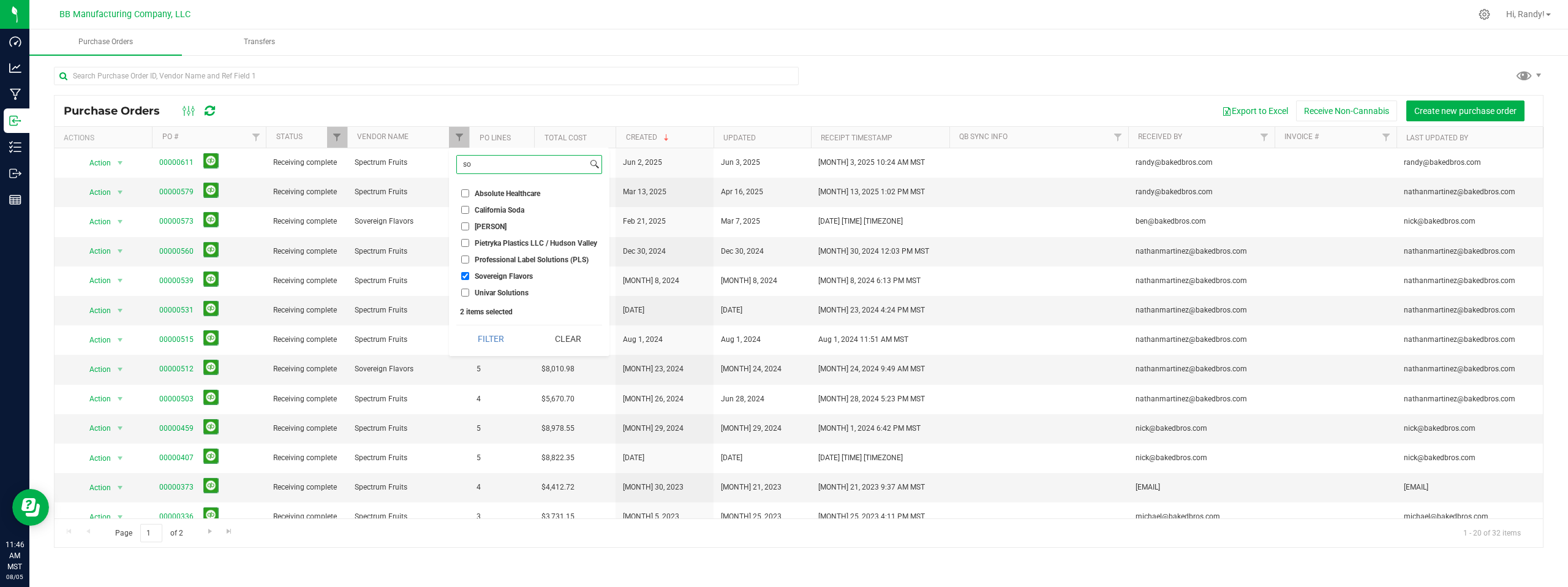 type on "s" 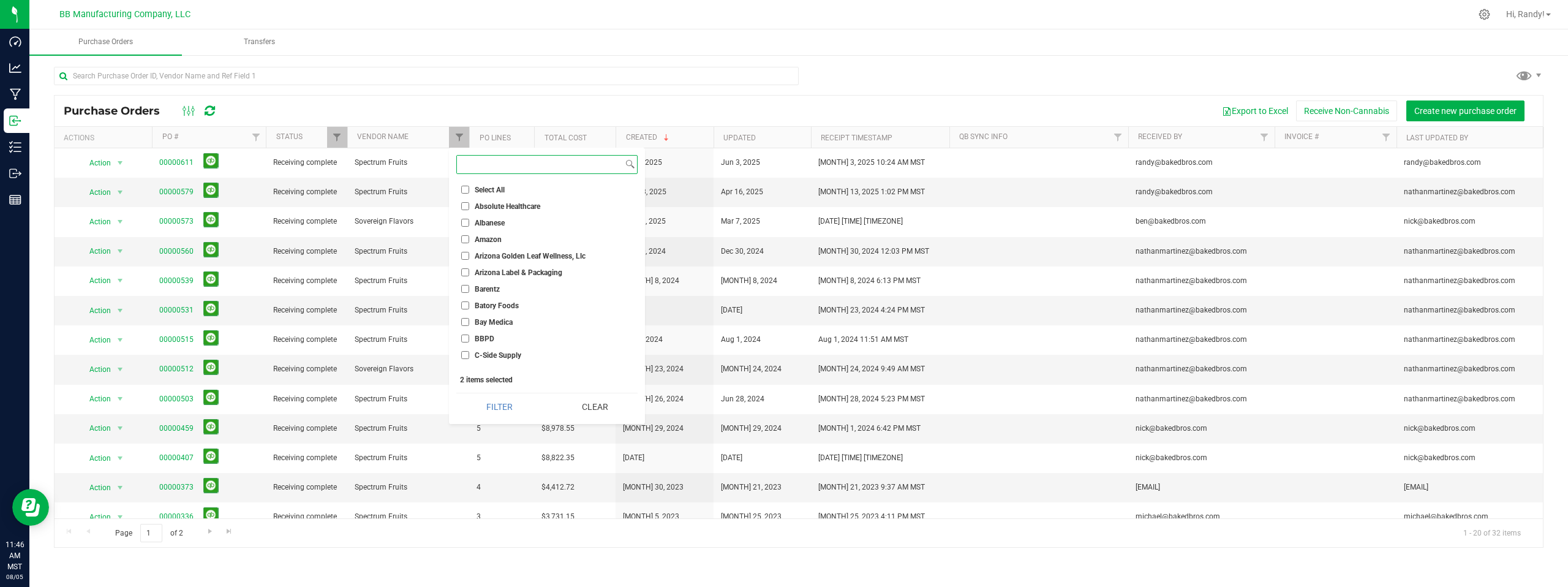 type 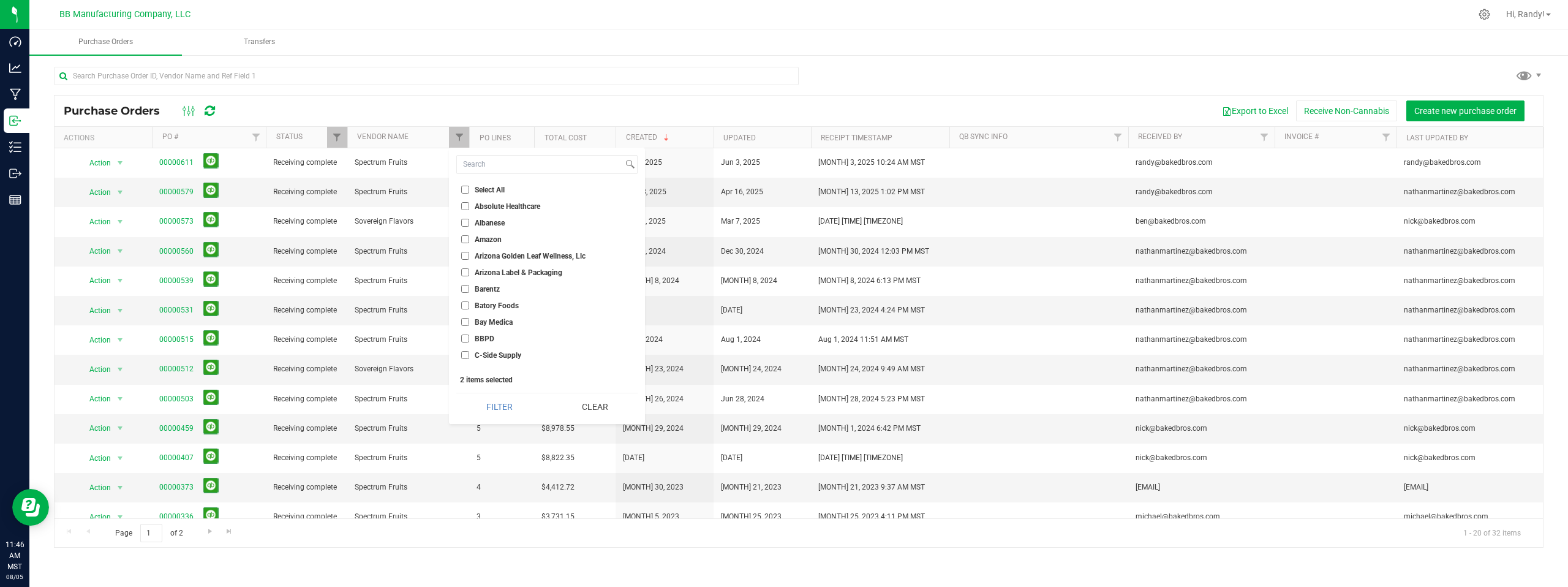 click on "Arizona Label & Packaging" at bounding box center [547, 272] 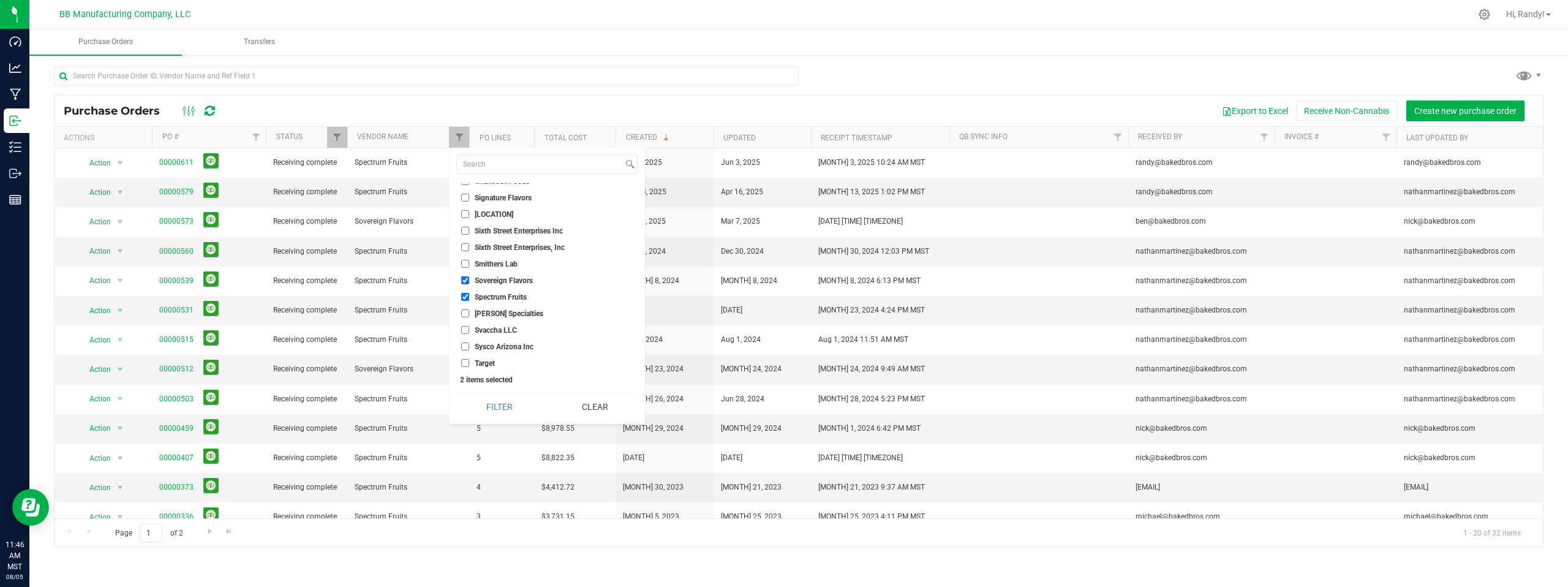 scroll, scrollTop: 1011, scrollLeft: 0, axis: vertical 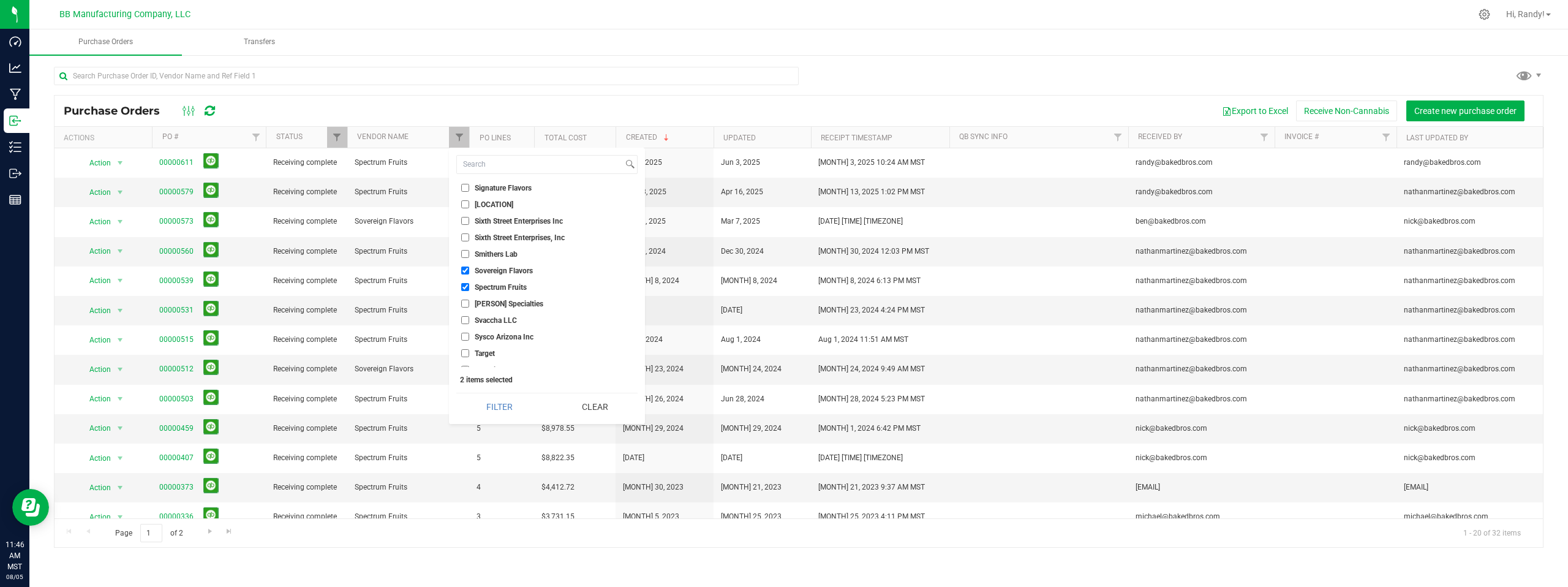 click on "Spectrum Fruits" at bounding box center (465, 287) 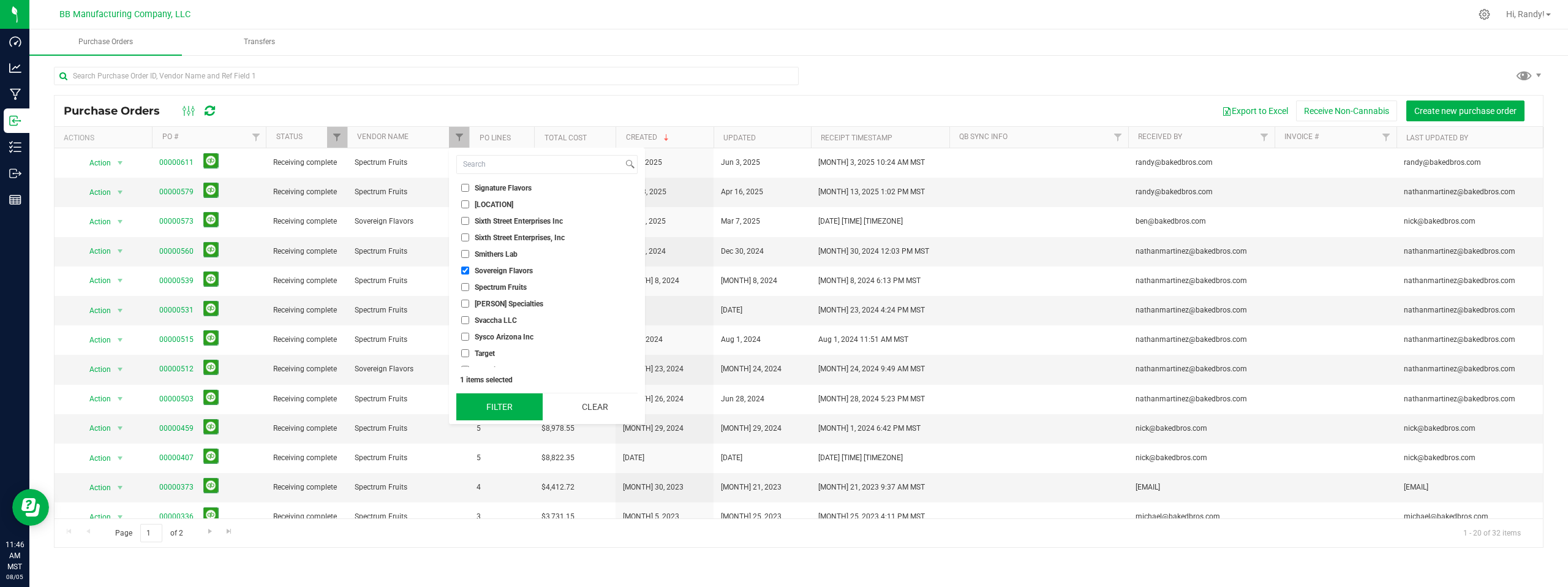 click on "Filter" at bounding box center (499, 407) 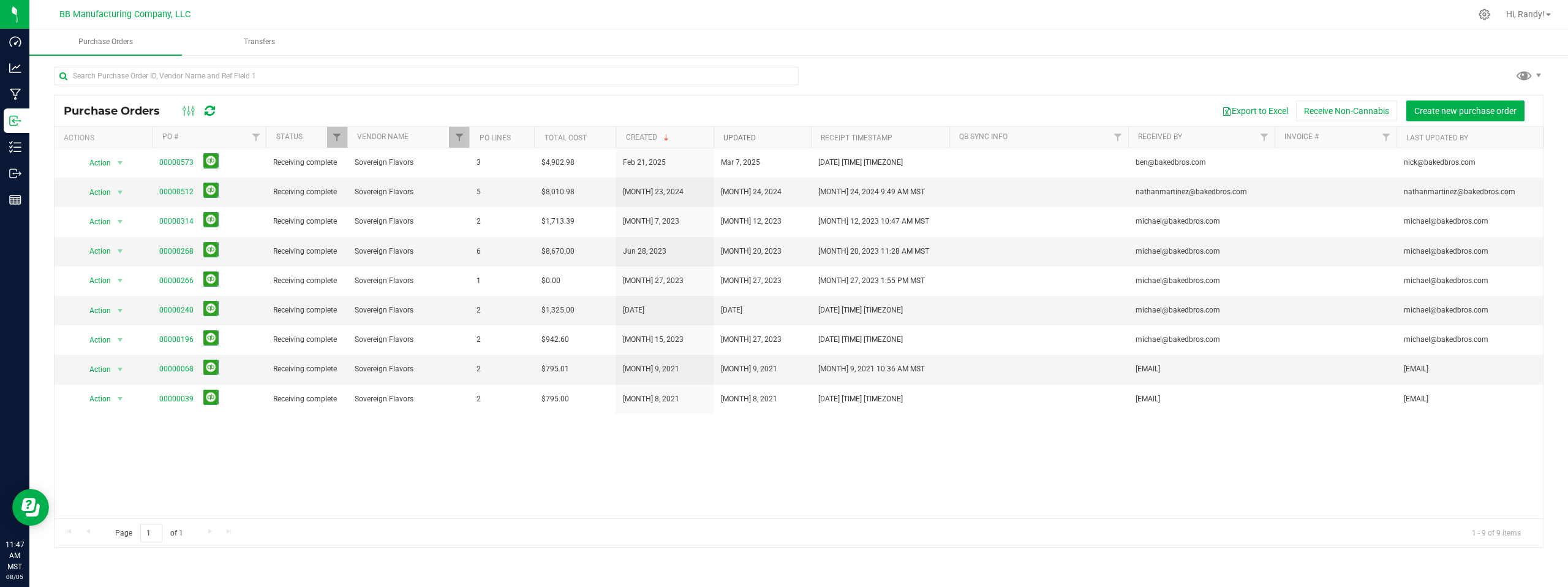 click on "Updated" at bounding box center (739, 138) 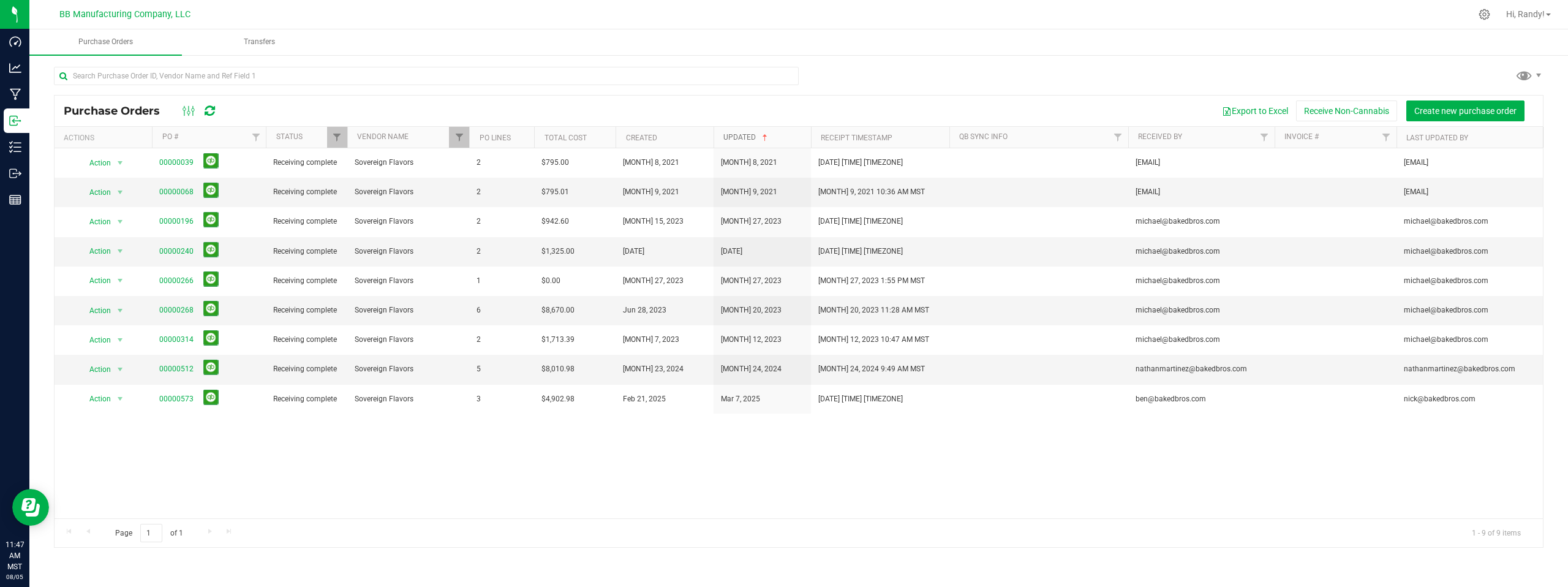 click on "Updated" at bounding box center [747, 137] 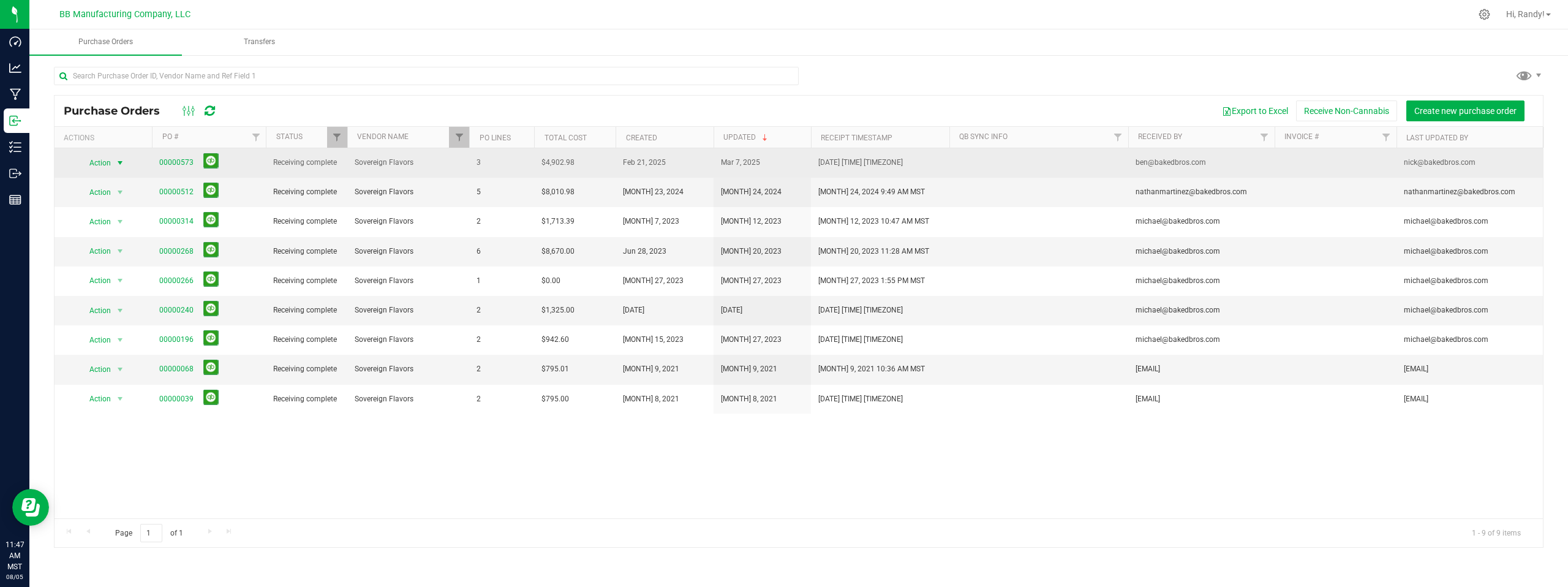 click at bounding box center (120, 163) 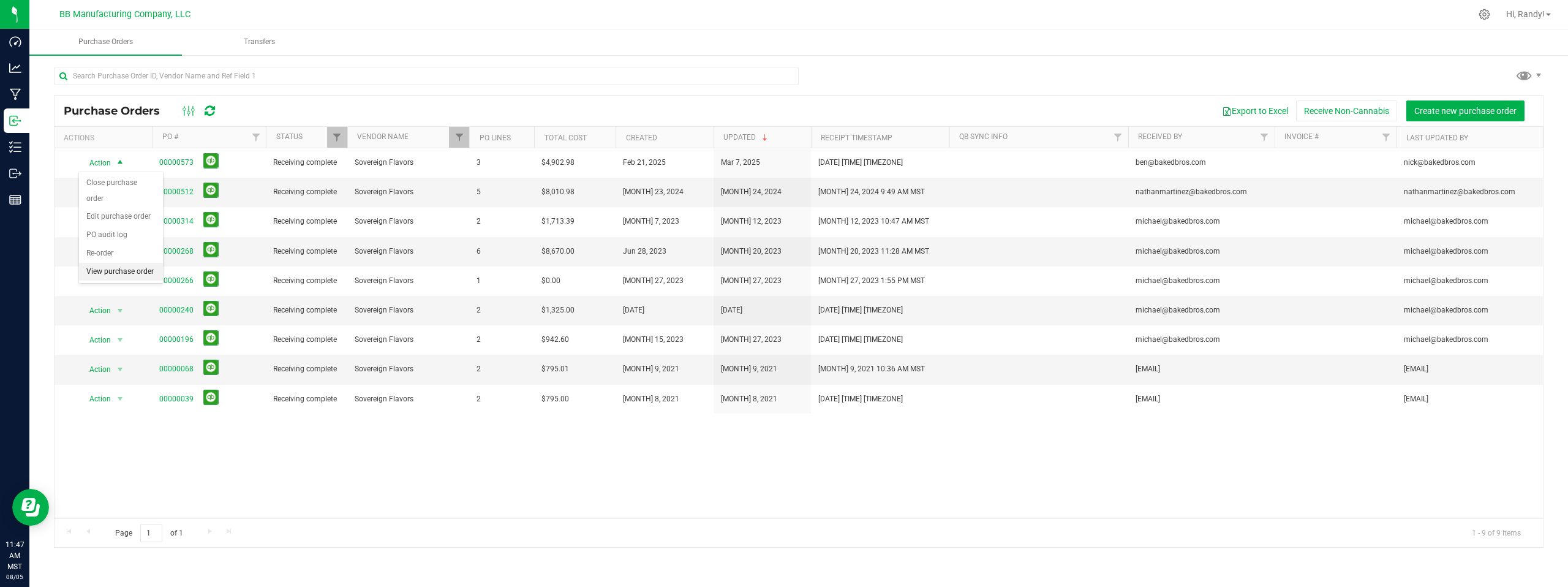 click on "View purchase order" at bounding box center (121, 272) 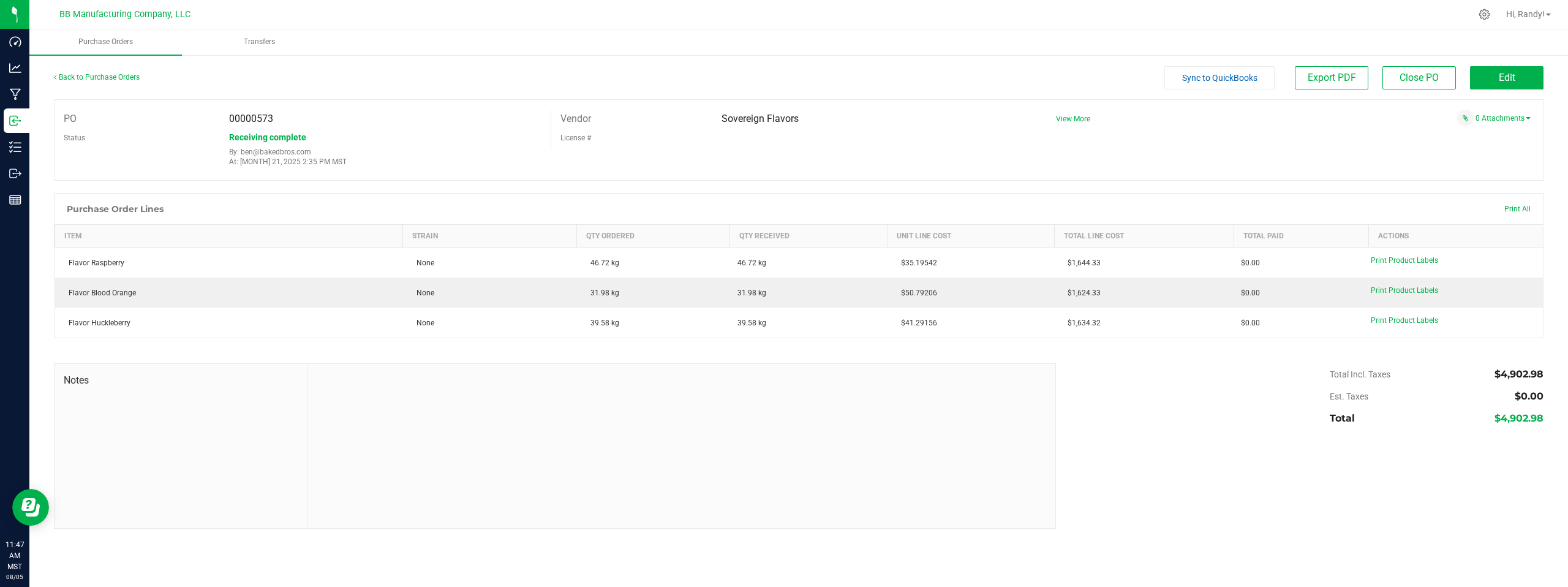 click on "PO
00000573
Status
Receiving complete
By: ben@bakedbros.com
At: [MONTH] 21, 2025 2:35 PM MST
Vendor
Sovereign Flavors
License #
View More" at bounding box center [799, 140] 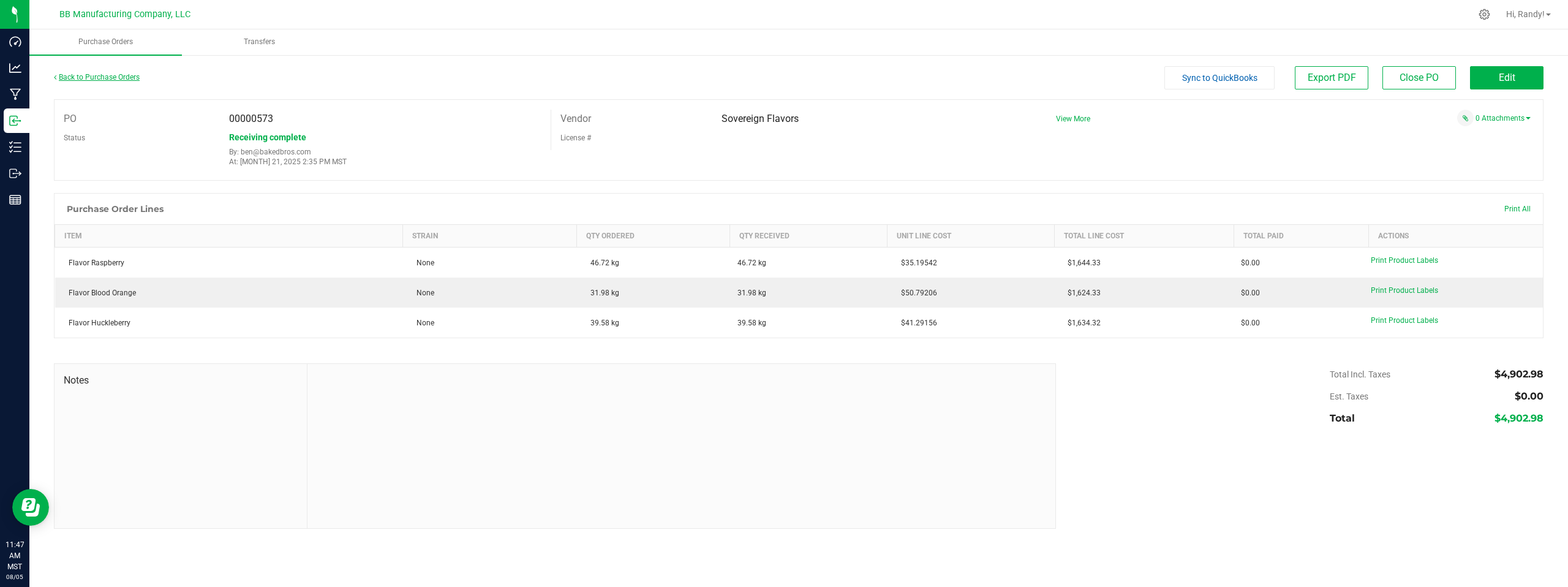 click on "Back to Purchase Orders" at bounding box center (97, 77) 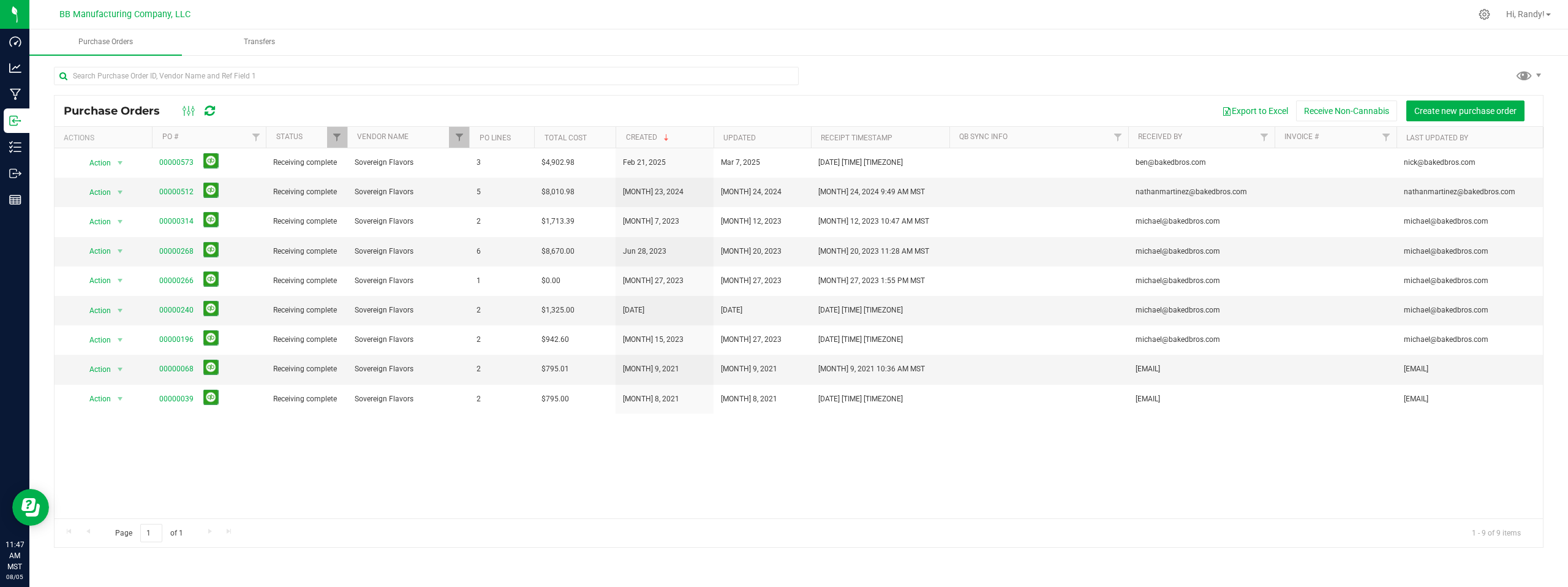 click at bounding box center [799, 81] 